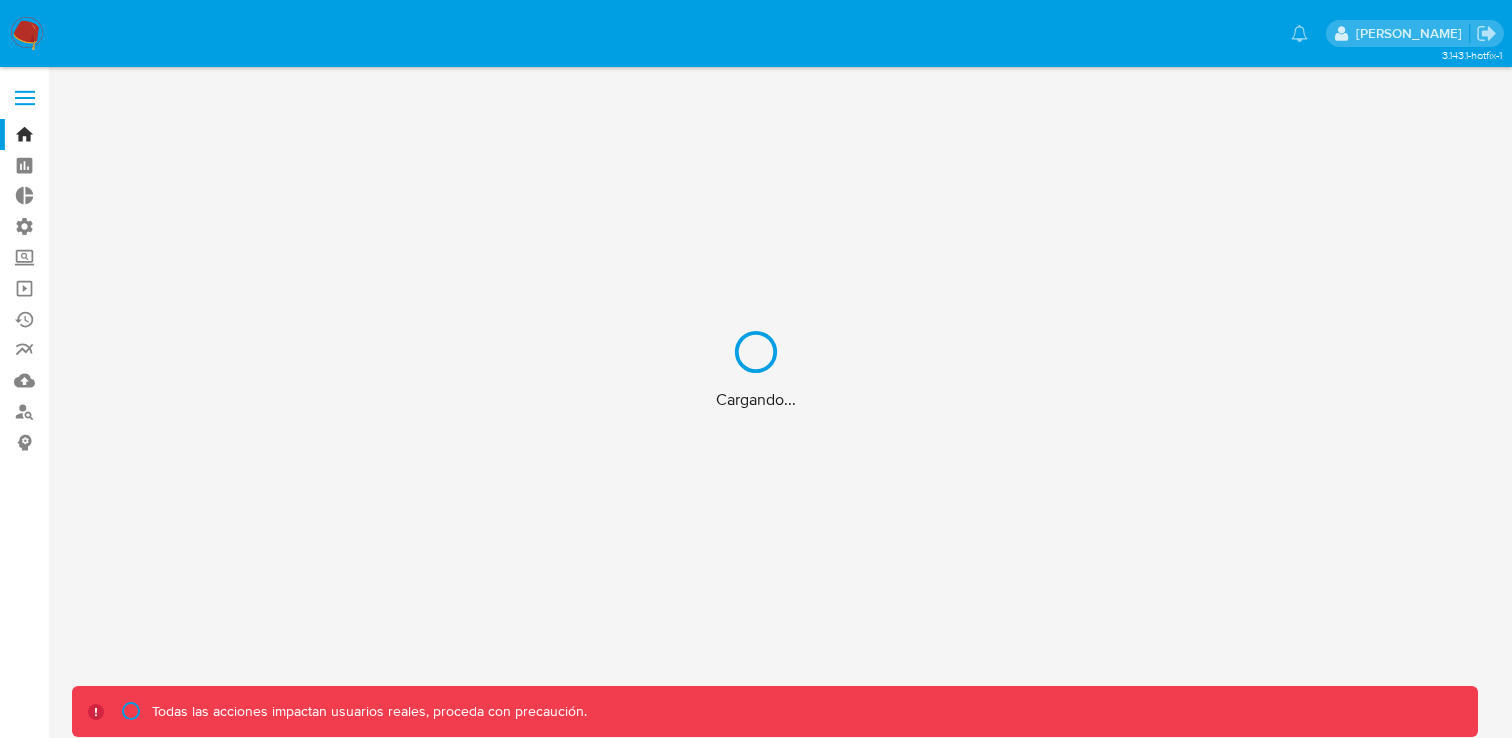 scroll, scrollTop: 0, scrollLeft: 0, axis: both 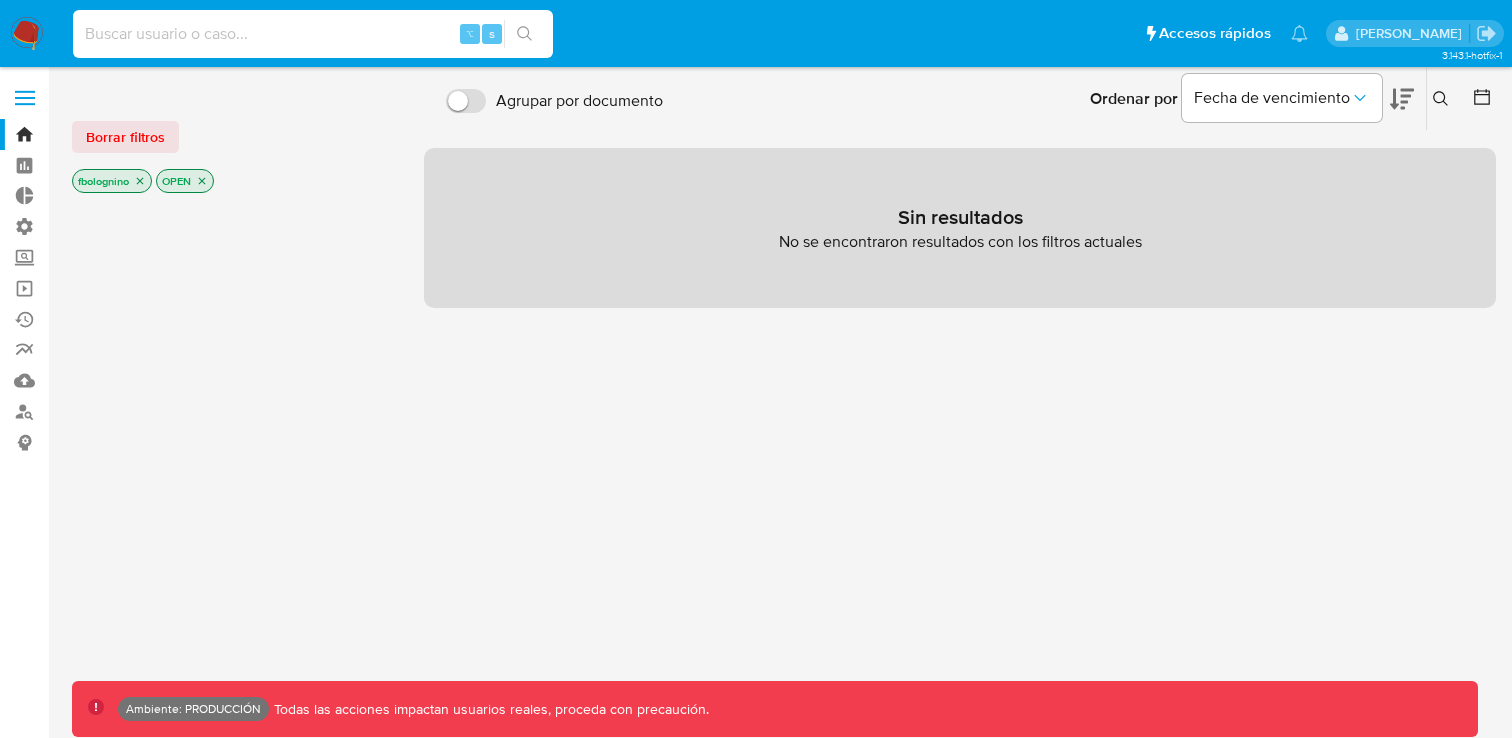 click at bounding box center (313, 34) 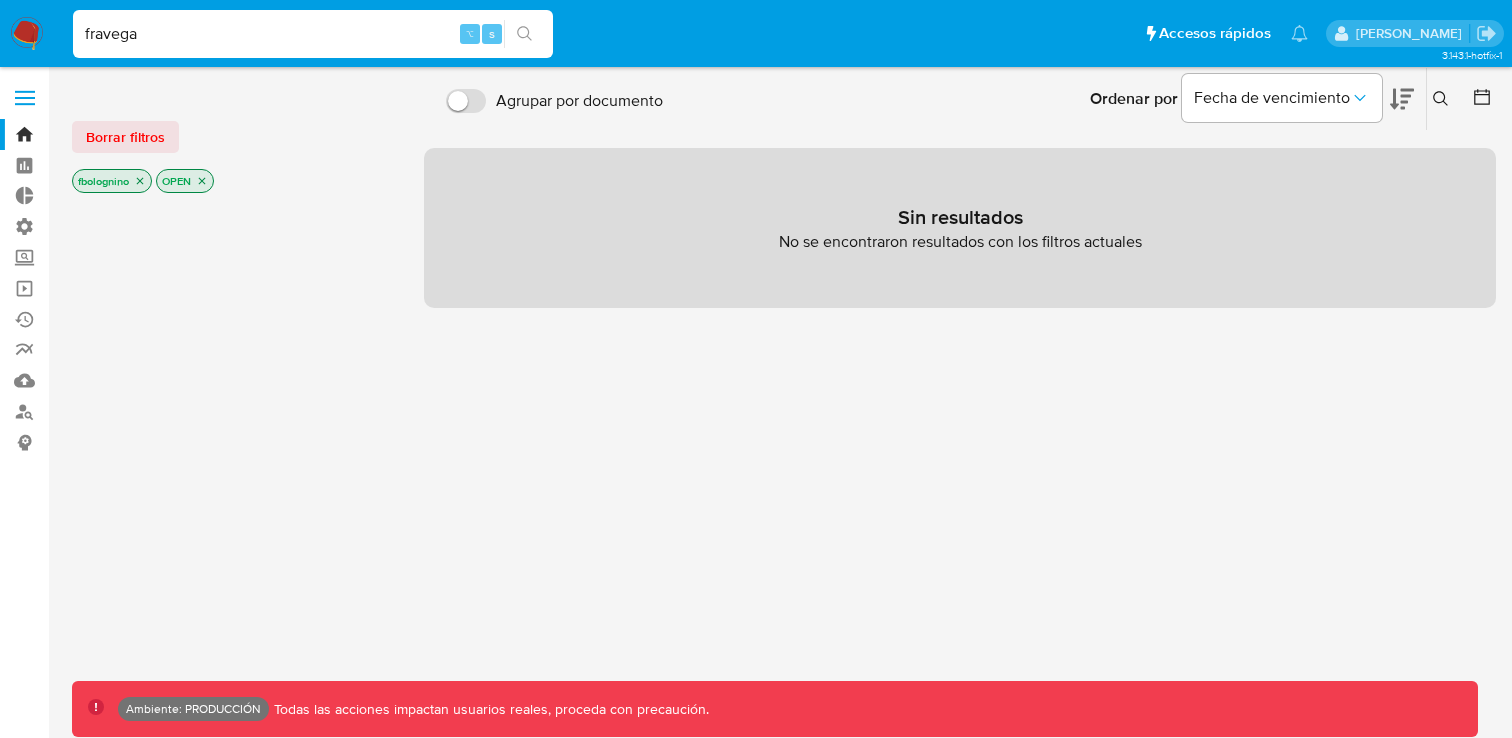 type on "fravega" 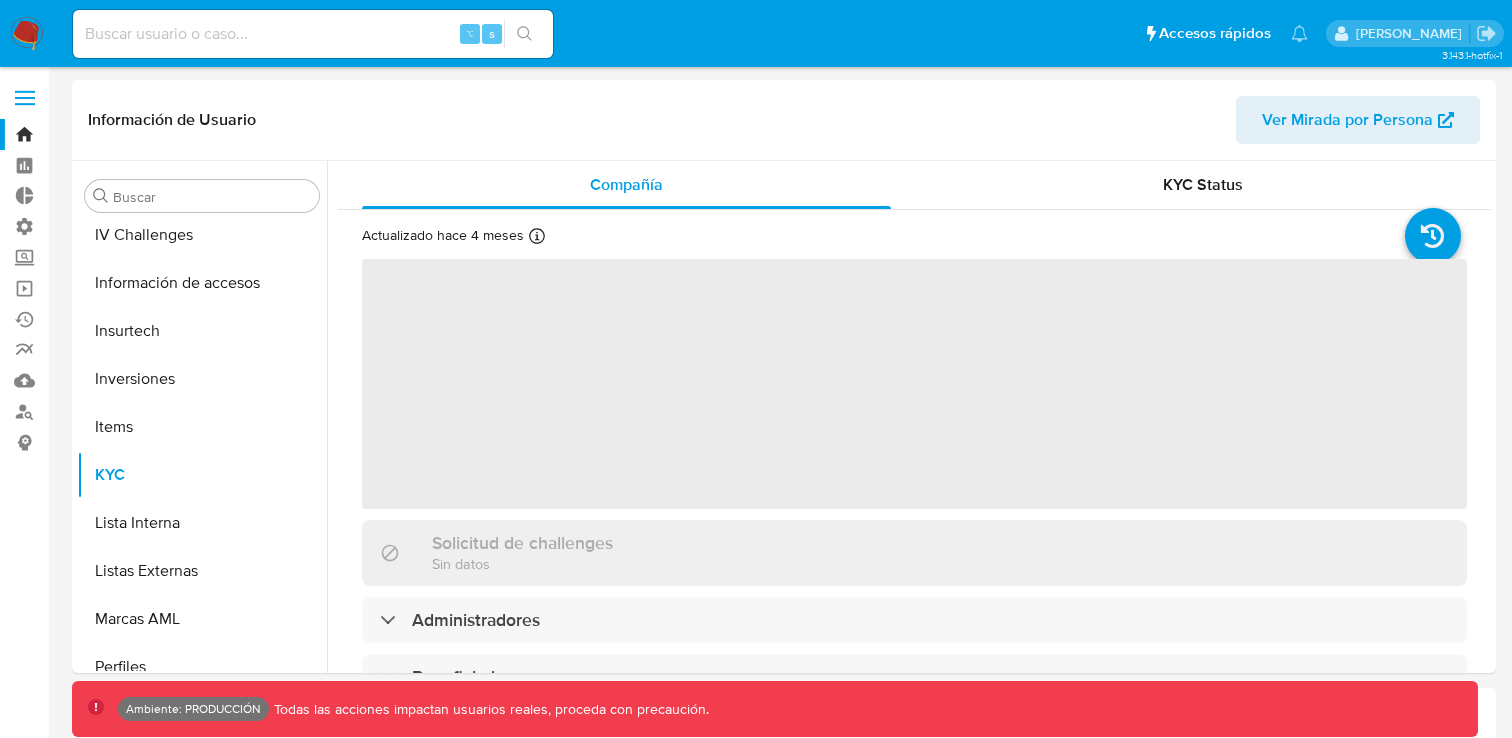 scroll, scrollTop: 893, scrollLeft: 0, axis: vertical 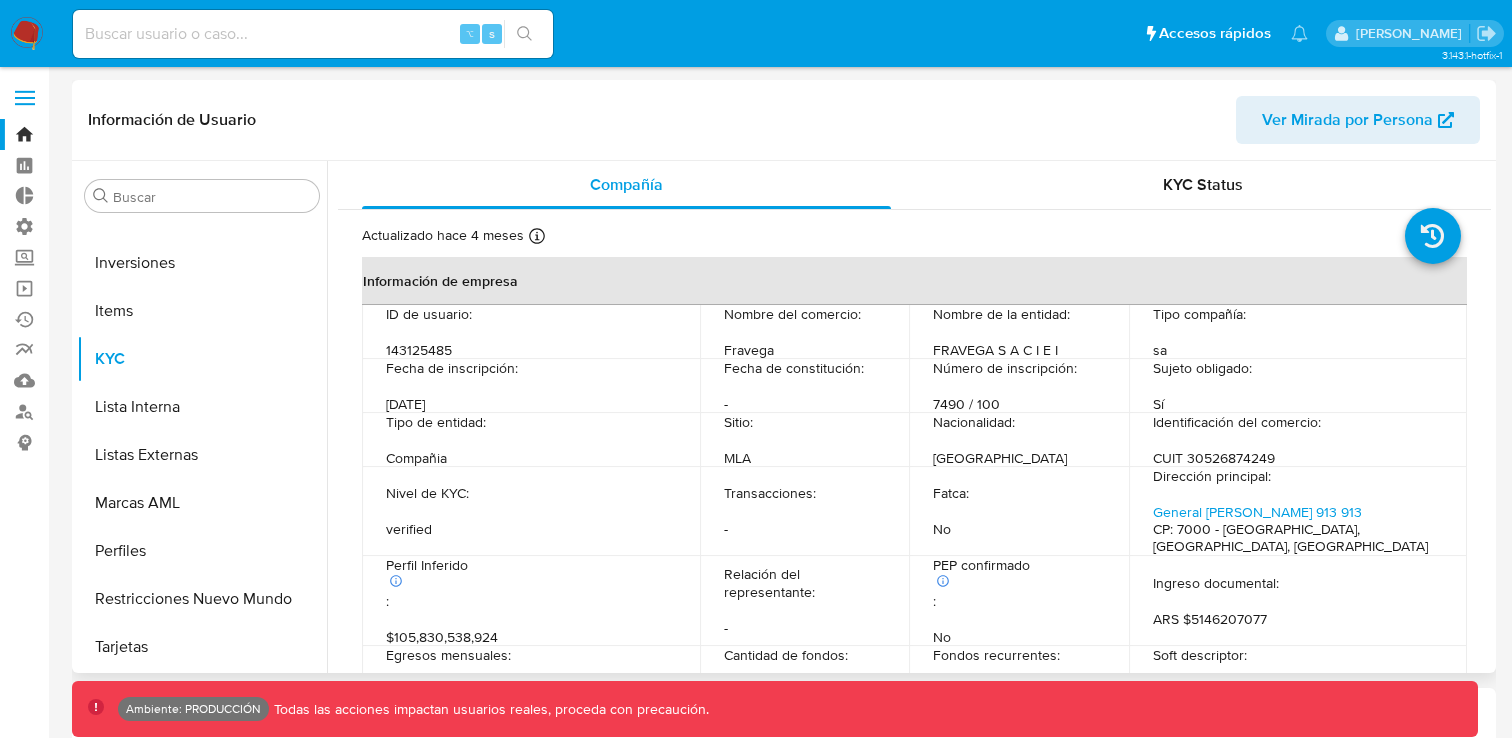 select on "10" 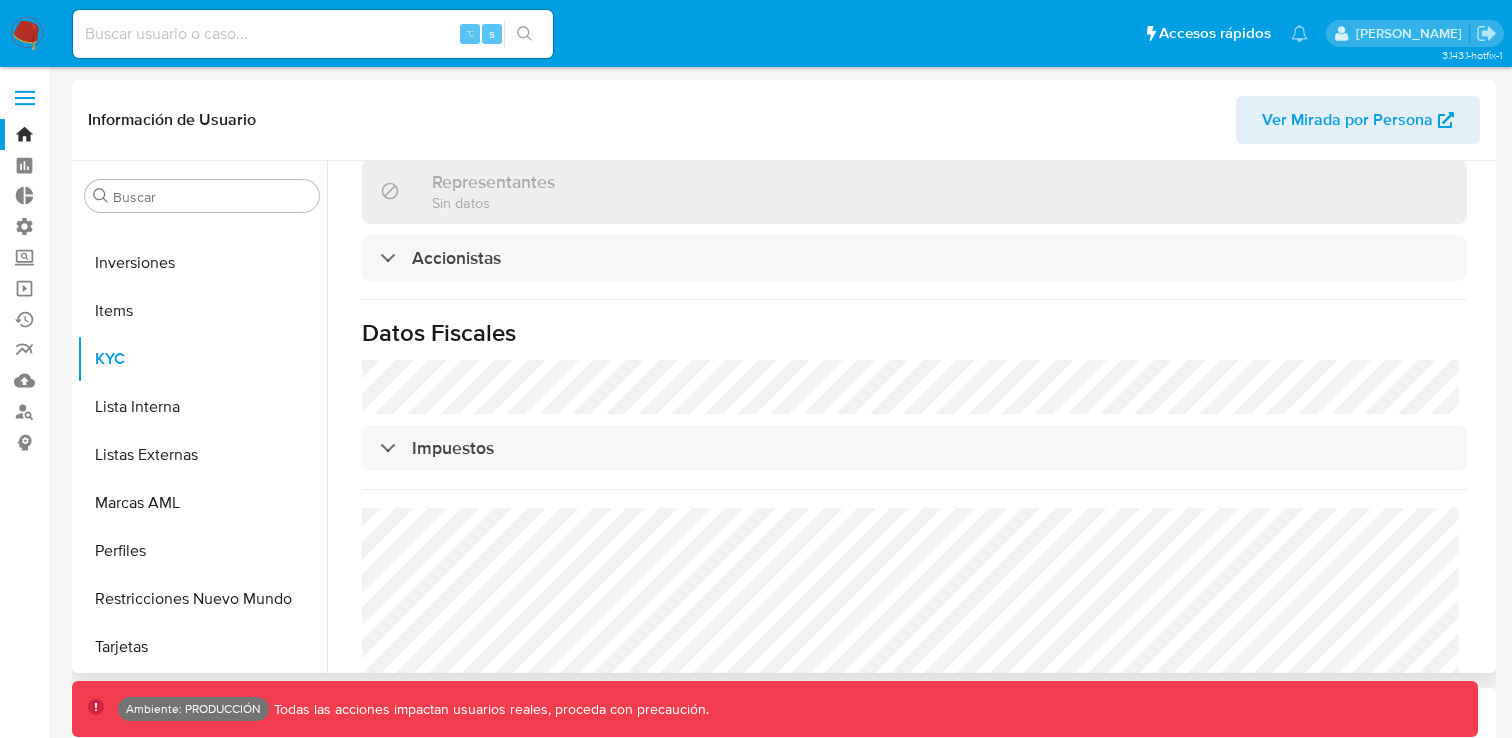 scroll, scrollTop: 1350, scrollLeft: 0, axis: vertical 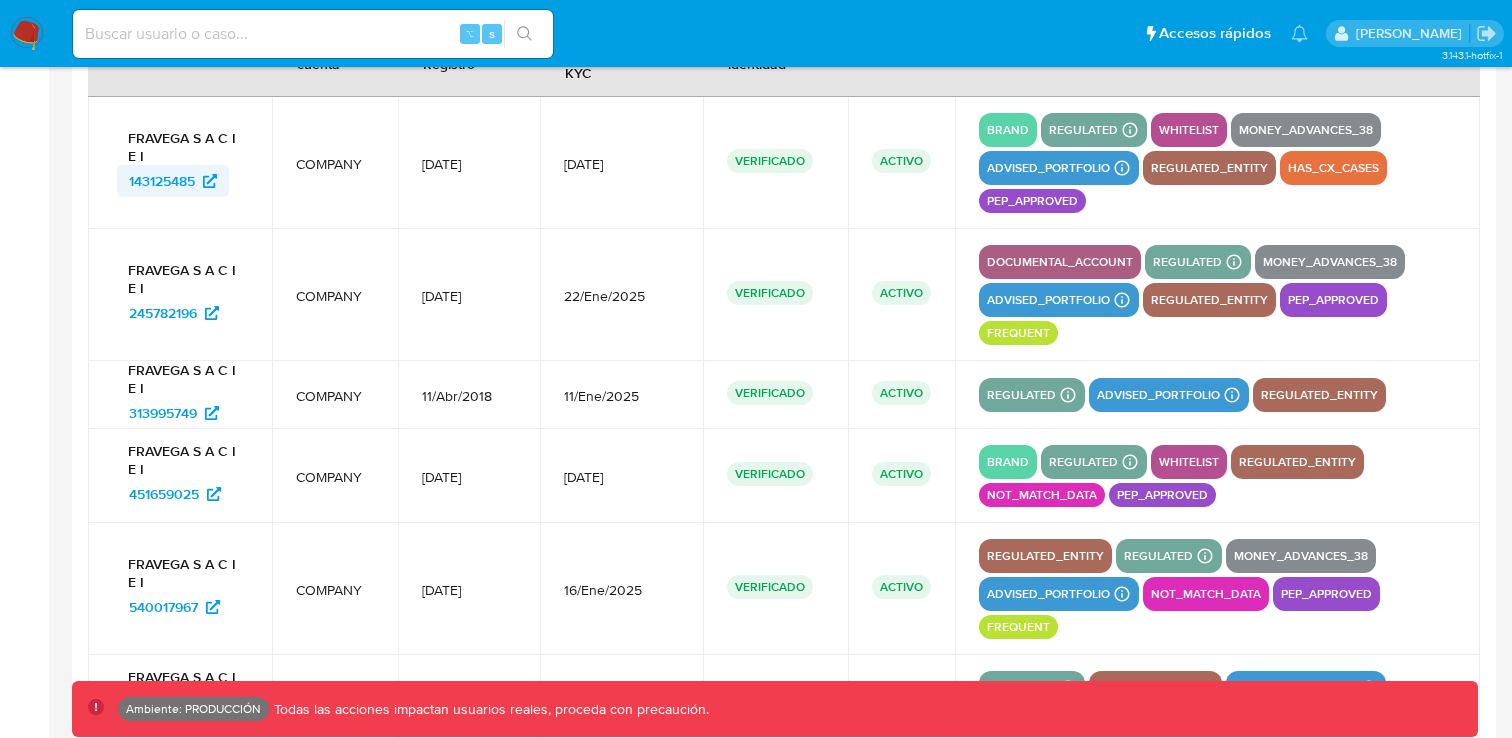 click 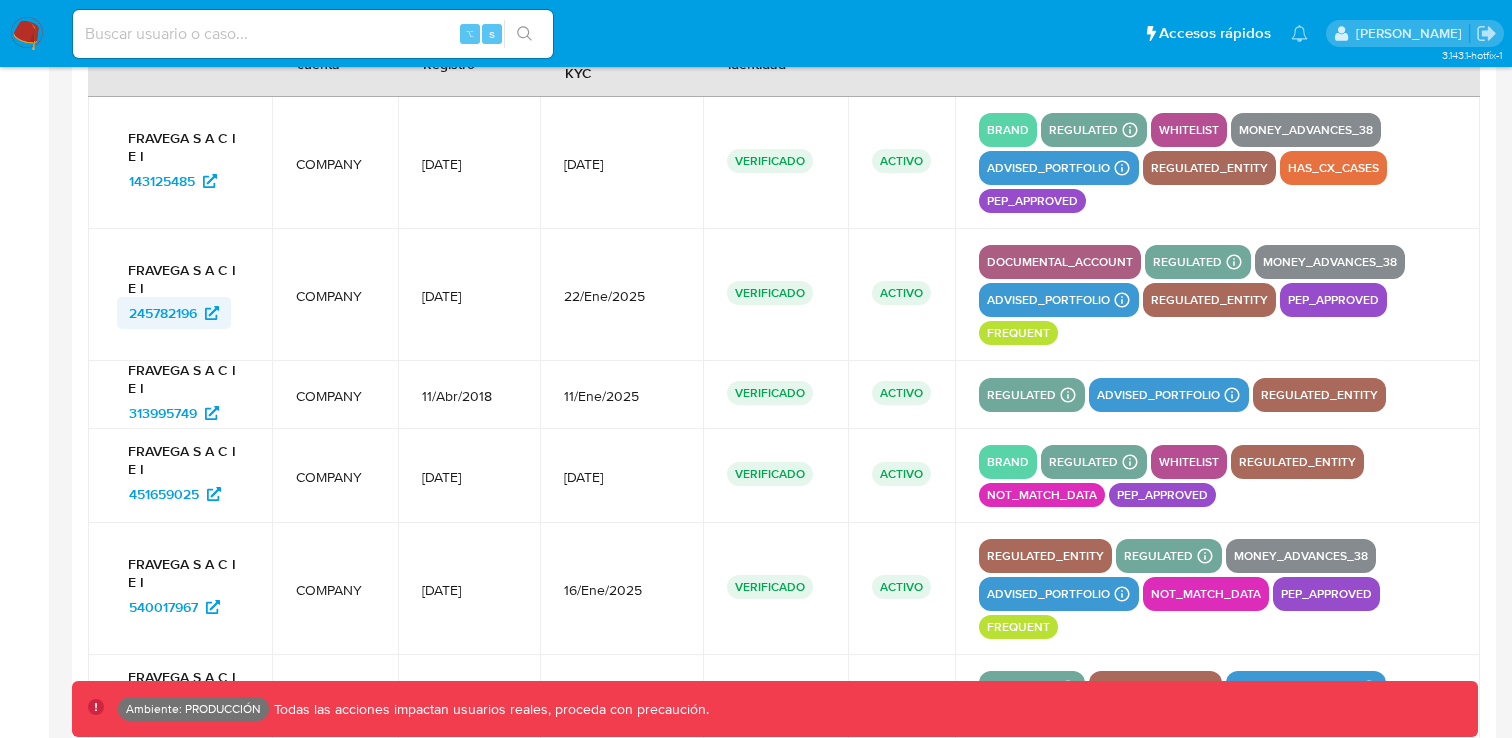click 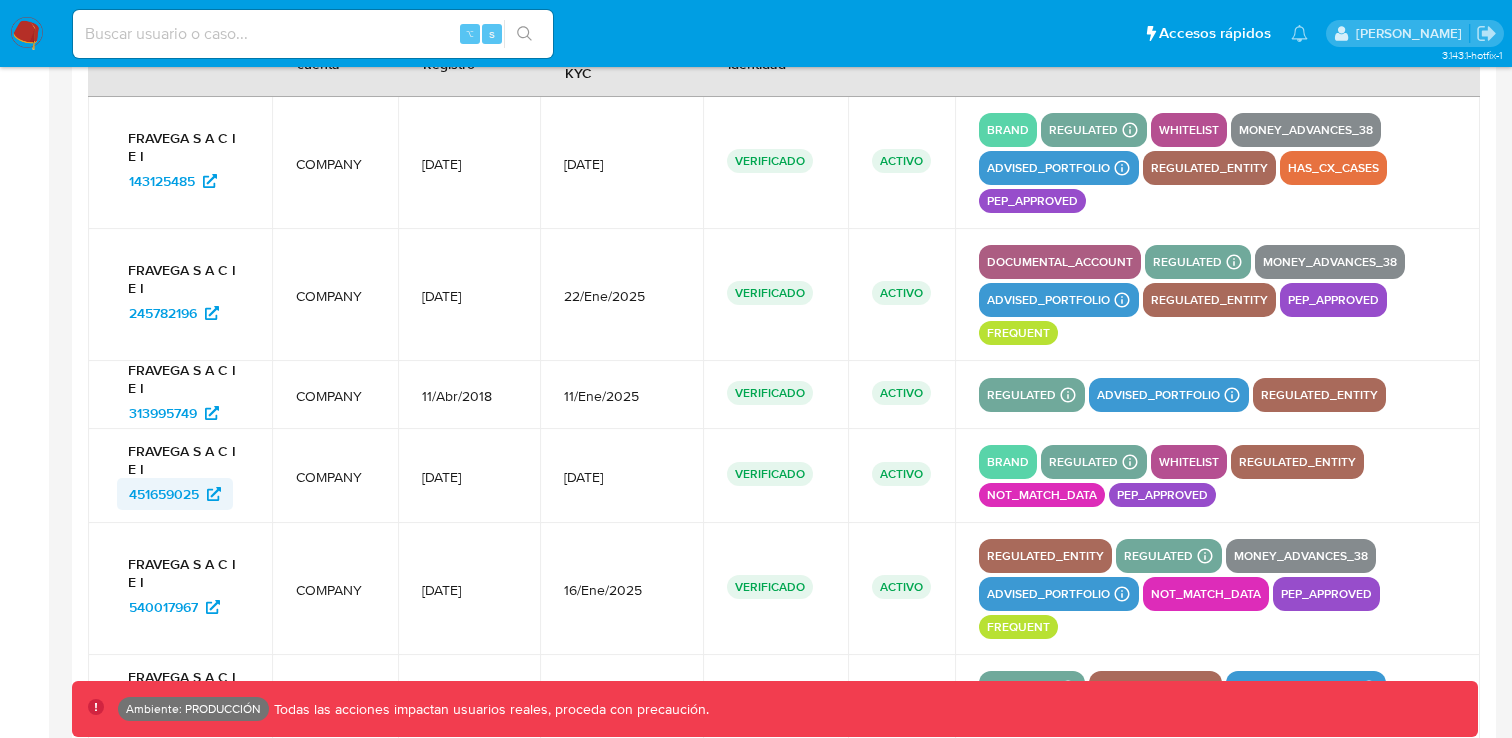 click 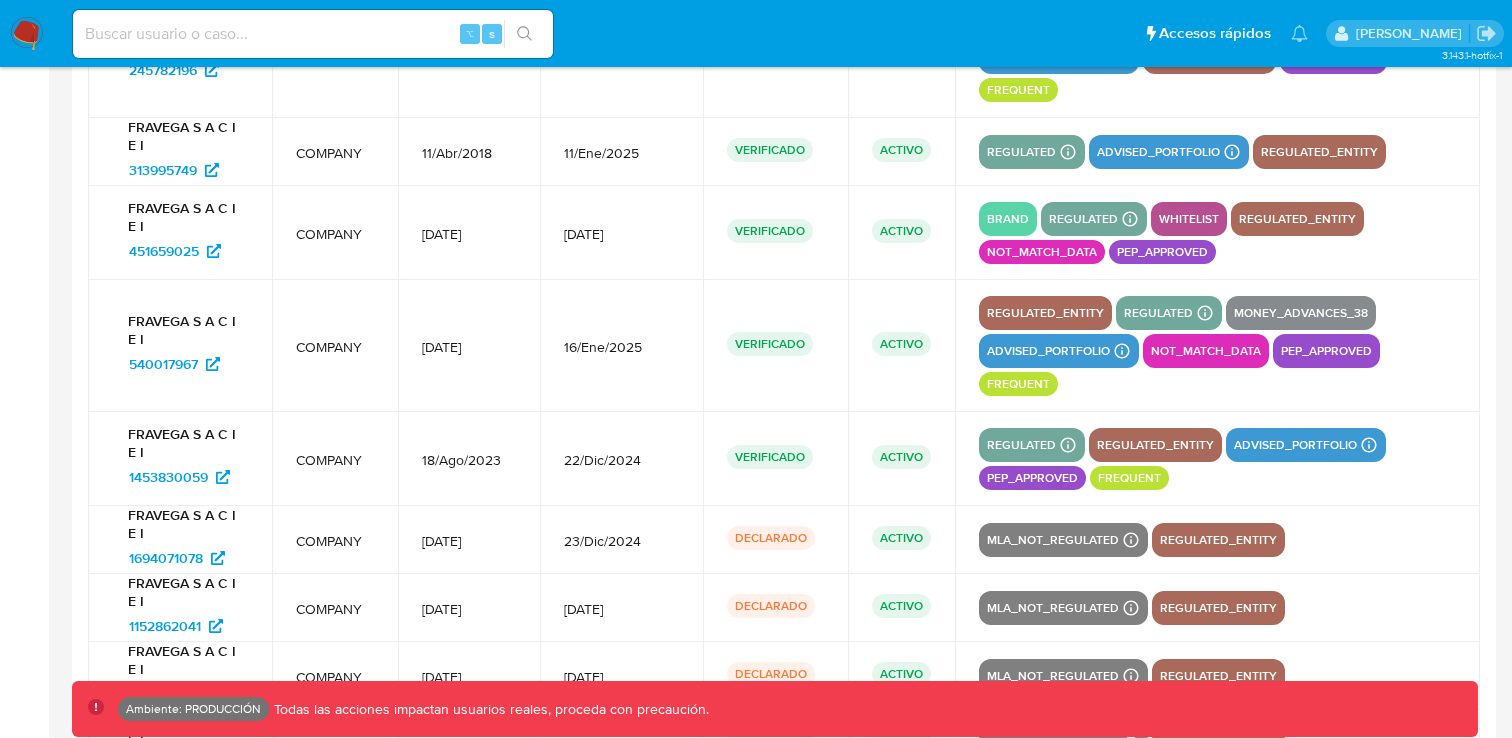 scroll, scrollTop: 3199, scrollLeft: 0, axis: vertical 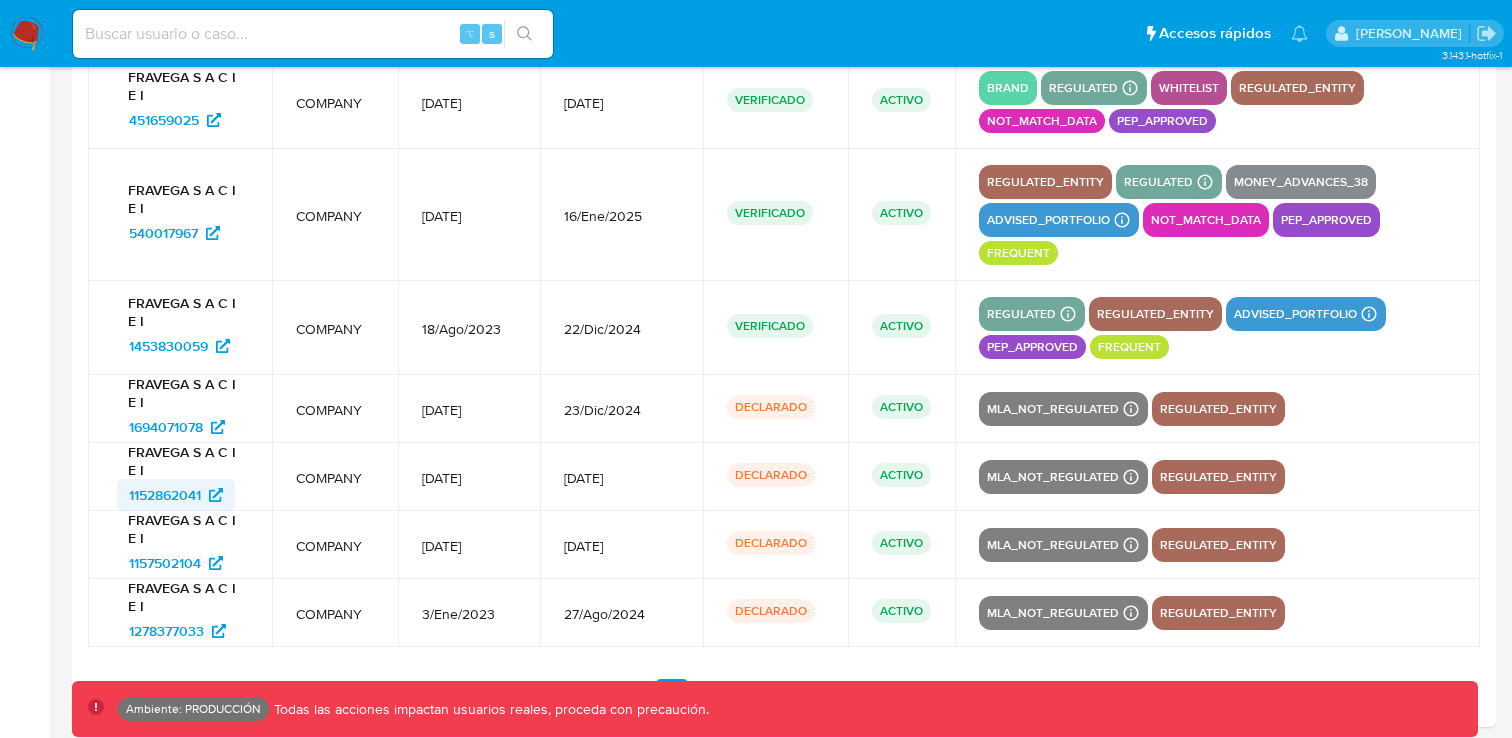 click 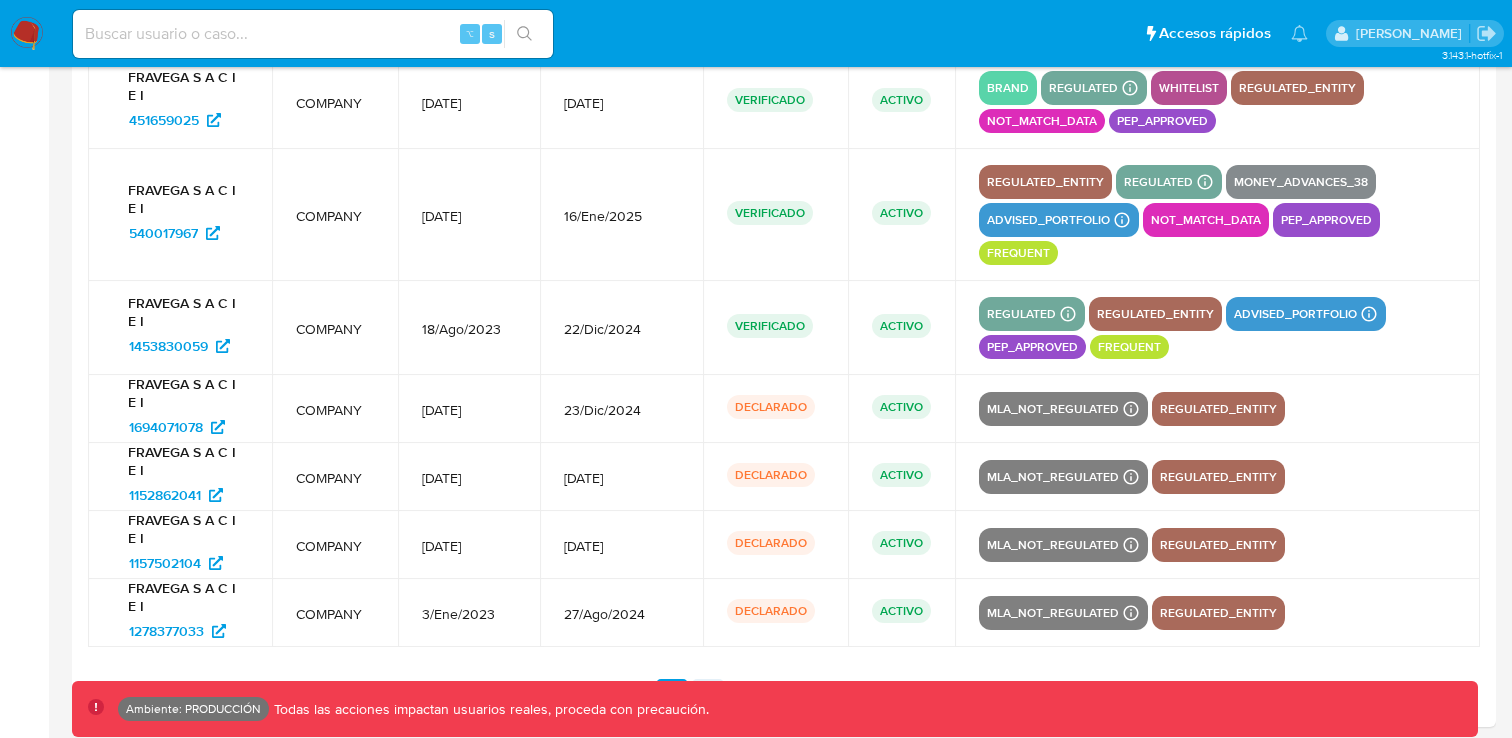 click on "2" at bounding box center (708, 695) 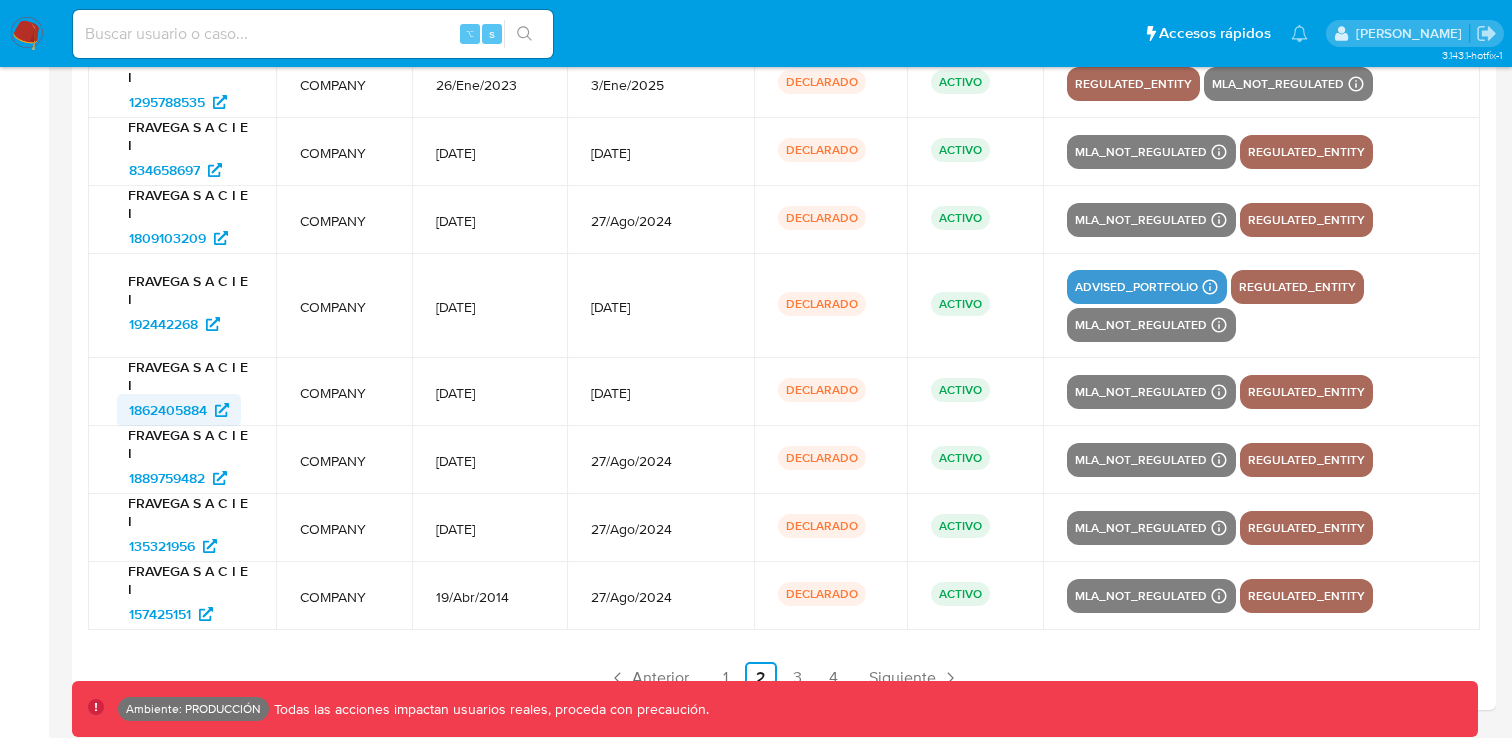 click 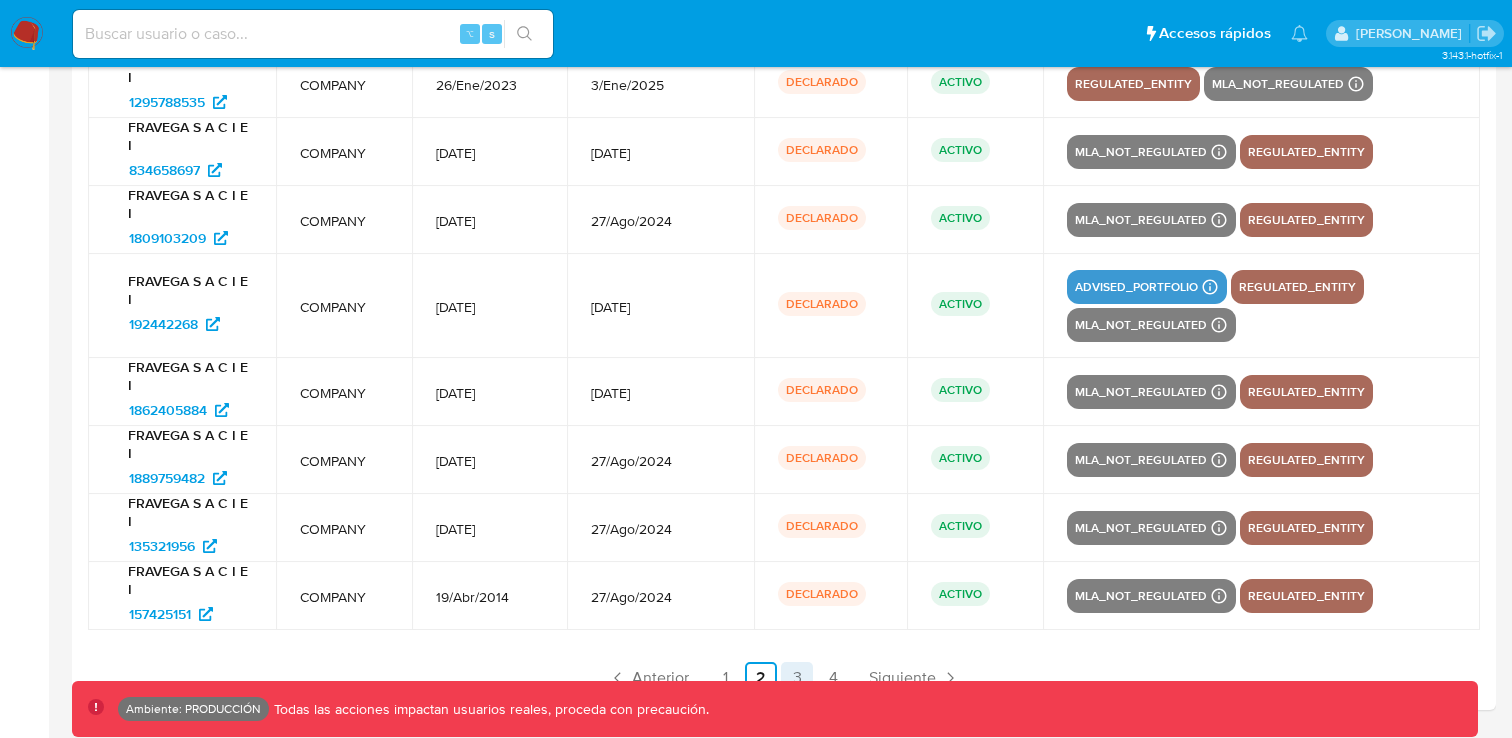 click on "3" at bounding box center (797, 678) 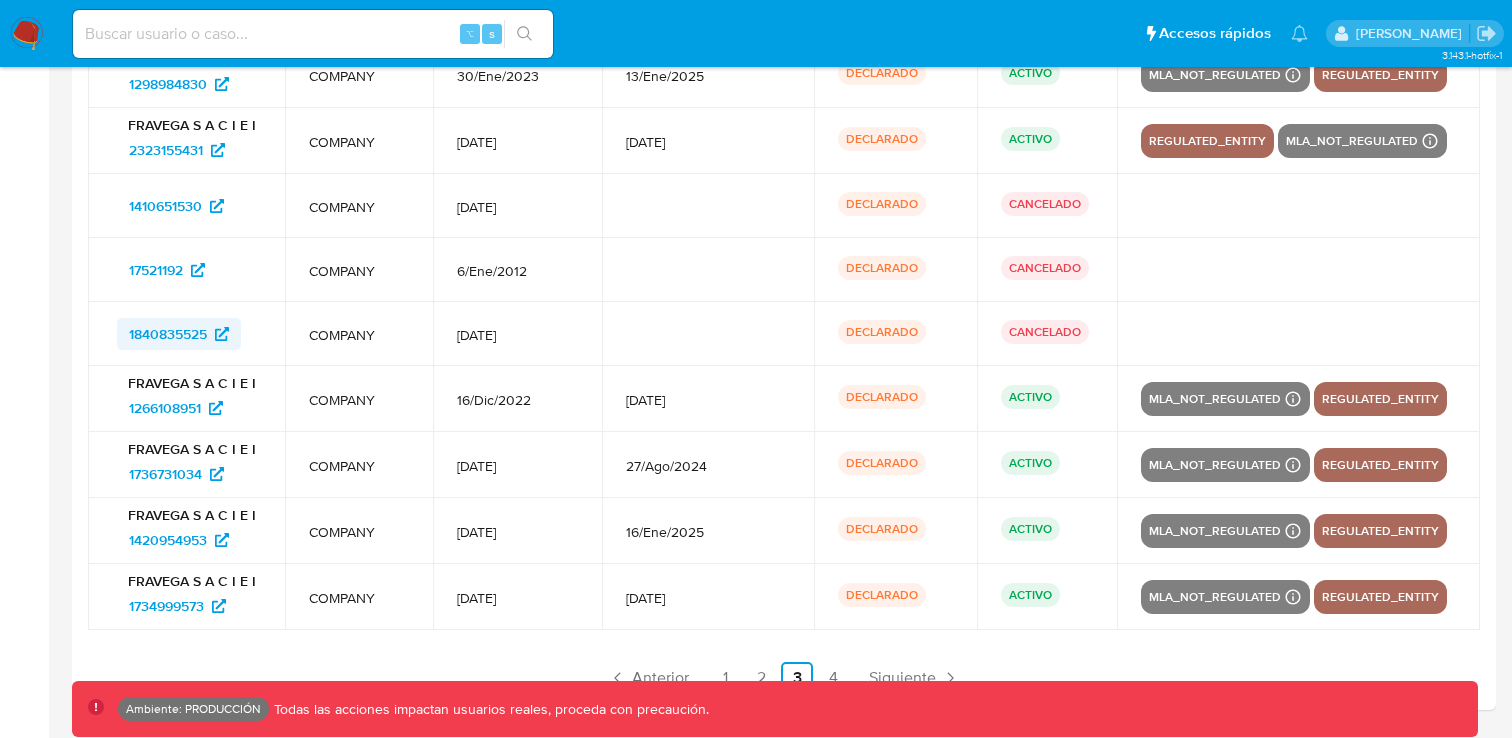 click 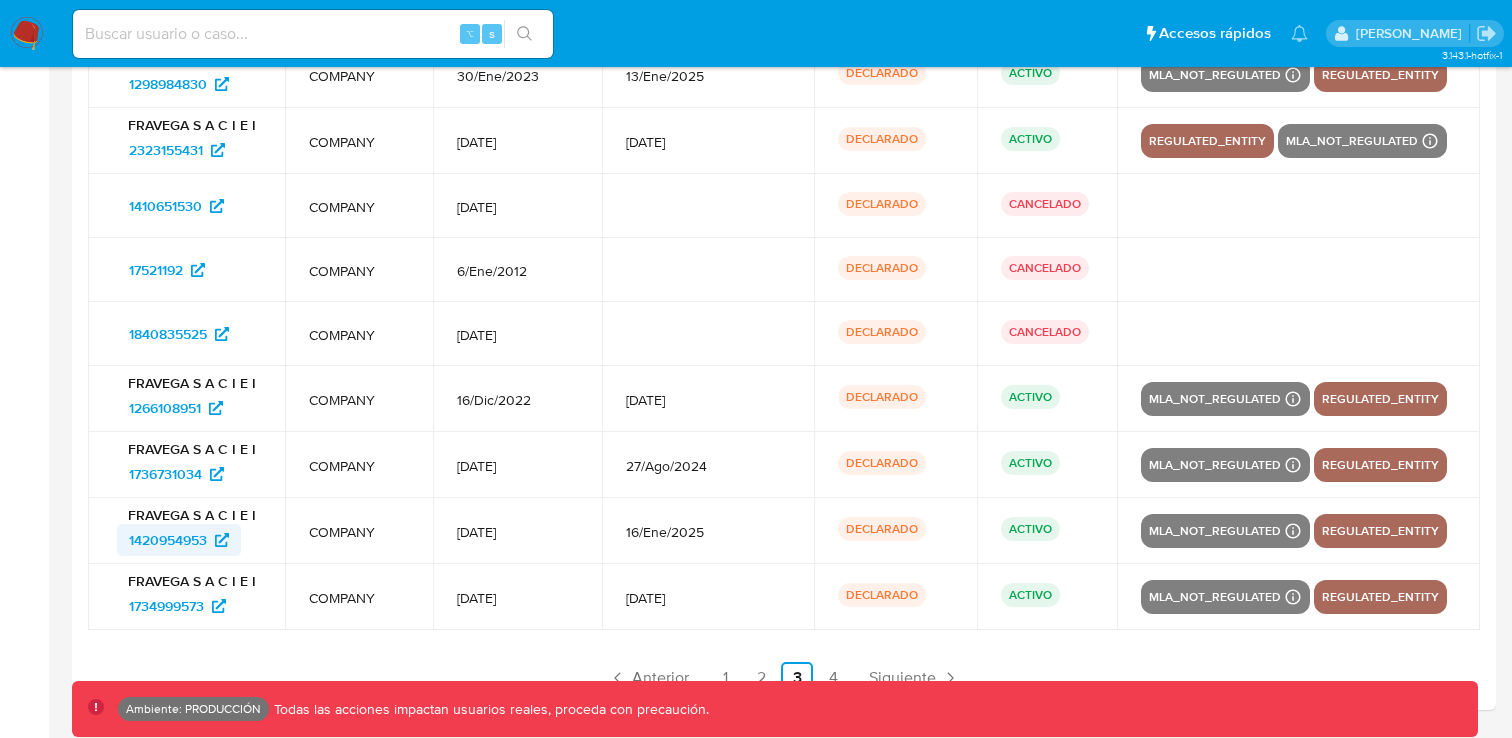 click 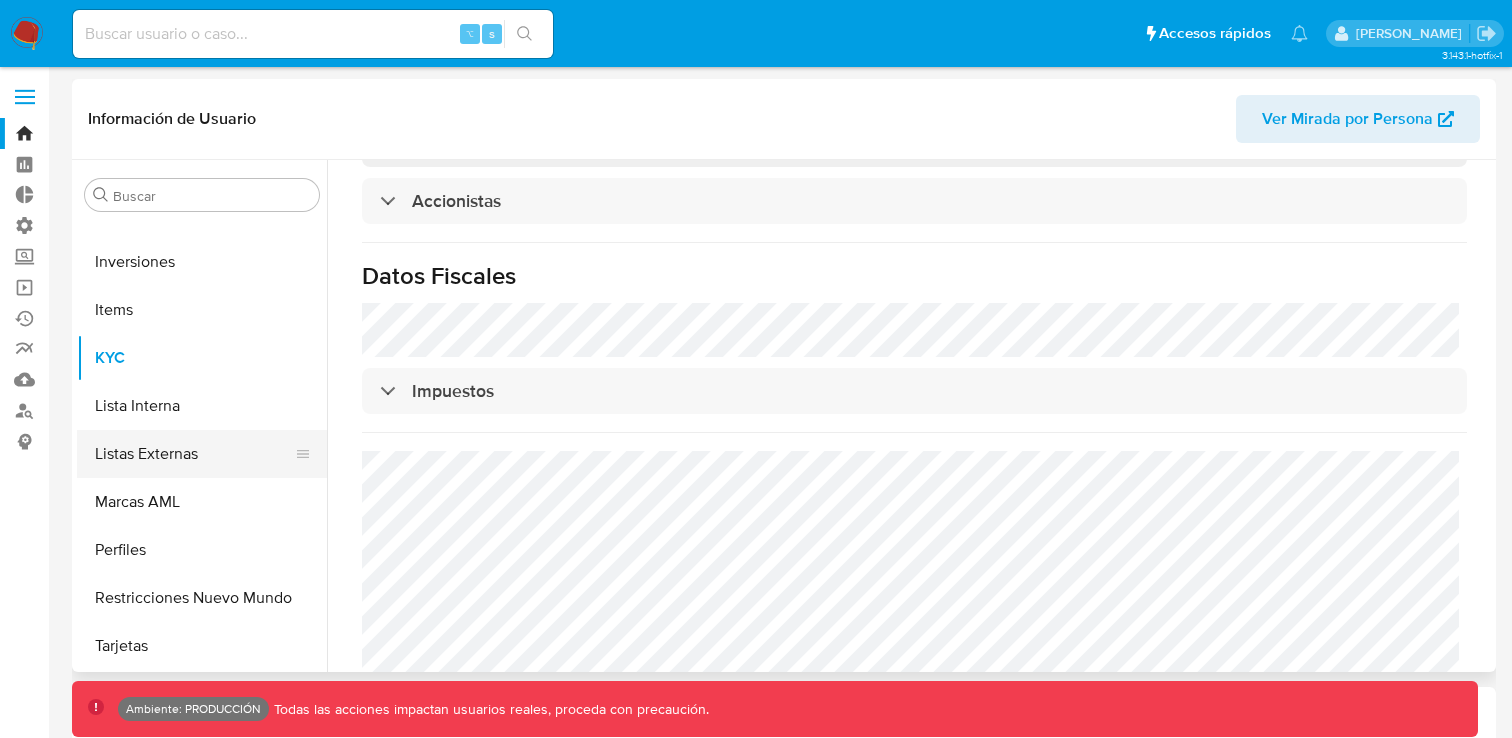 scroll, scrollTop: 0, scrollLeft: 0, axis: both 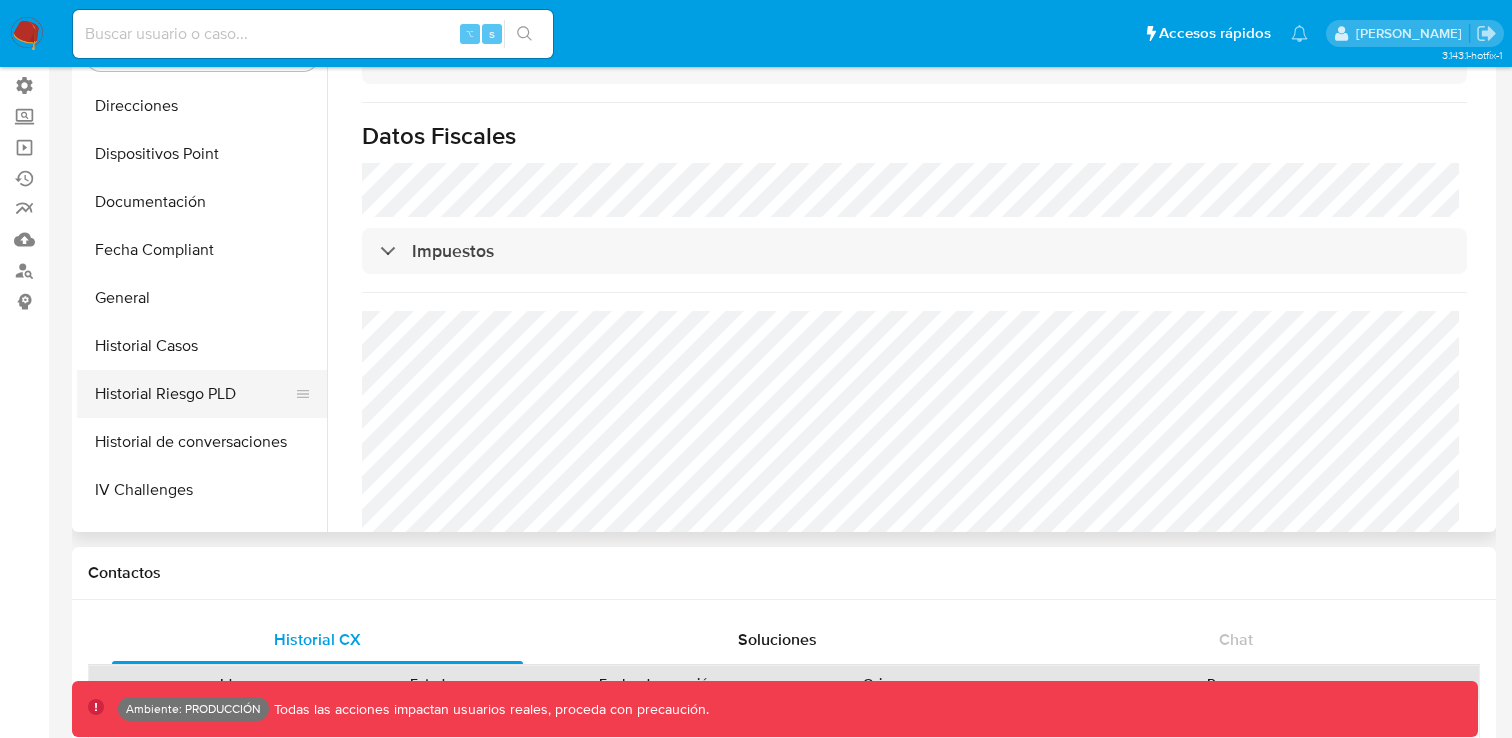 click on "Historial Riesgo PLD" at bounding box center (194, 394) 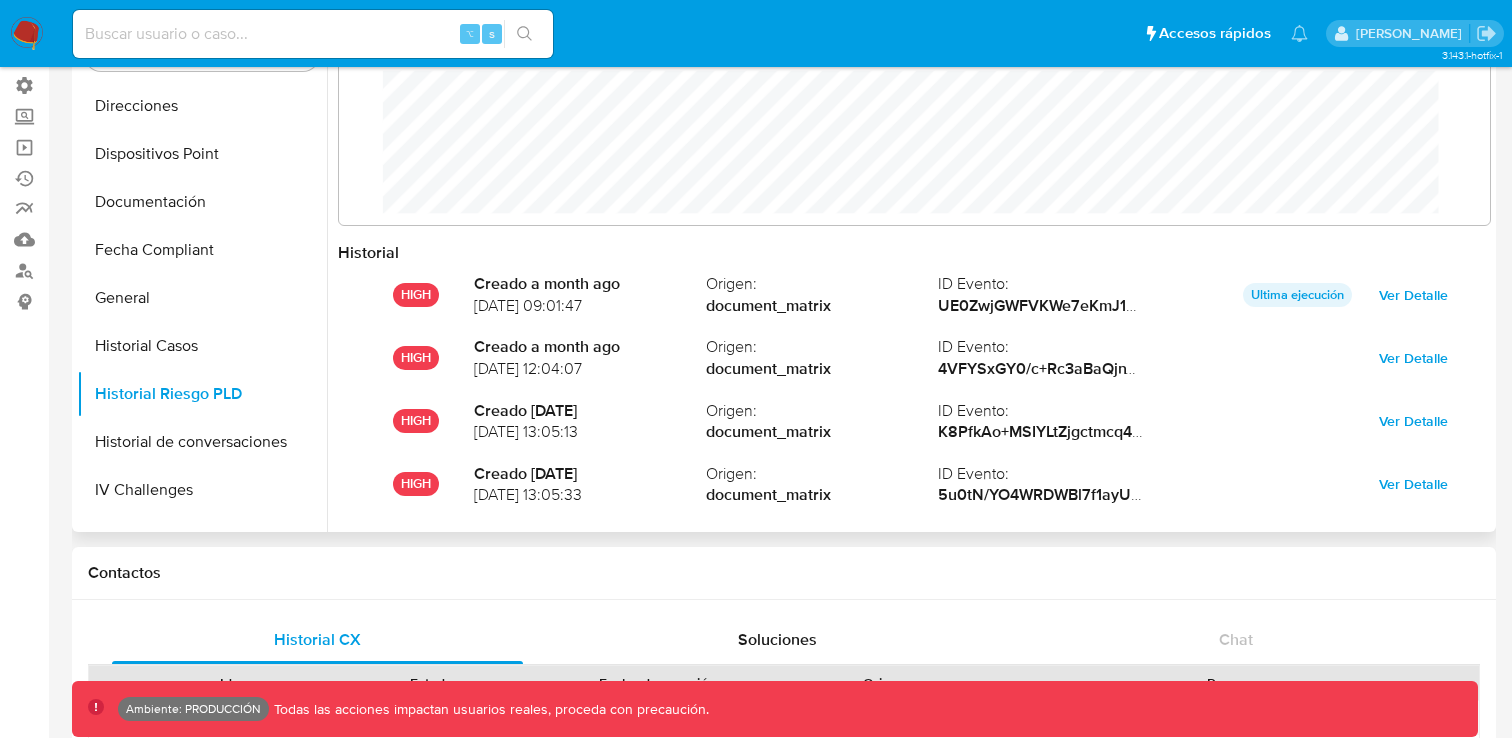 scroll, scrollTop: 999850, scrollLeft: 998889, axis: both 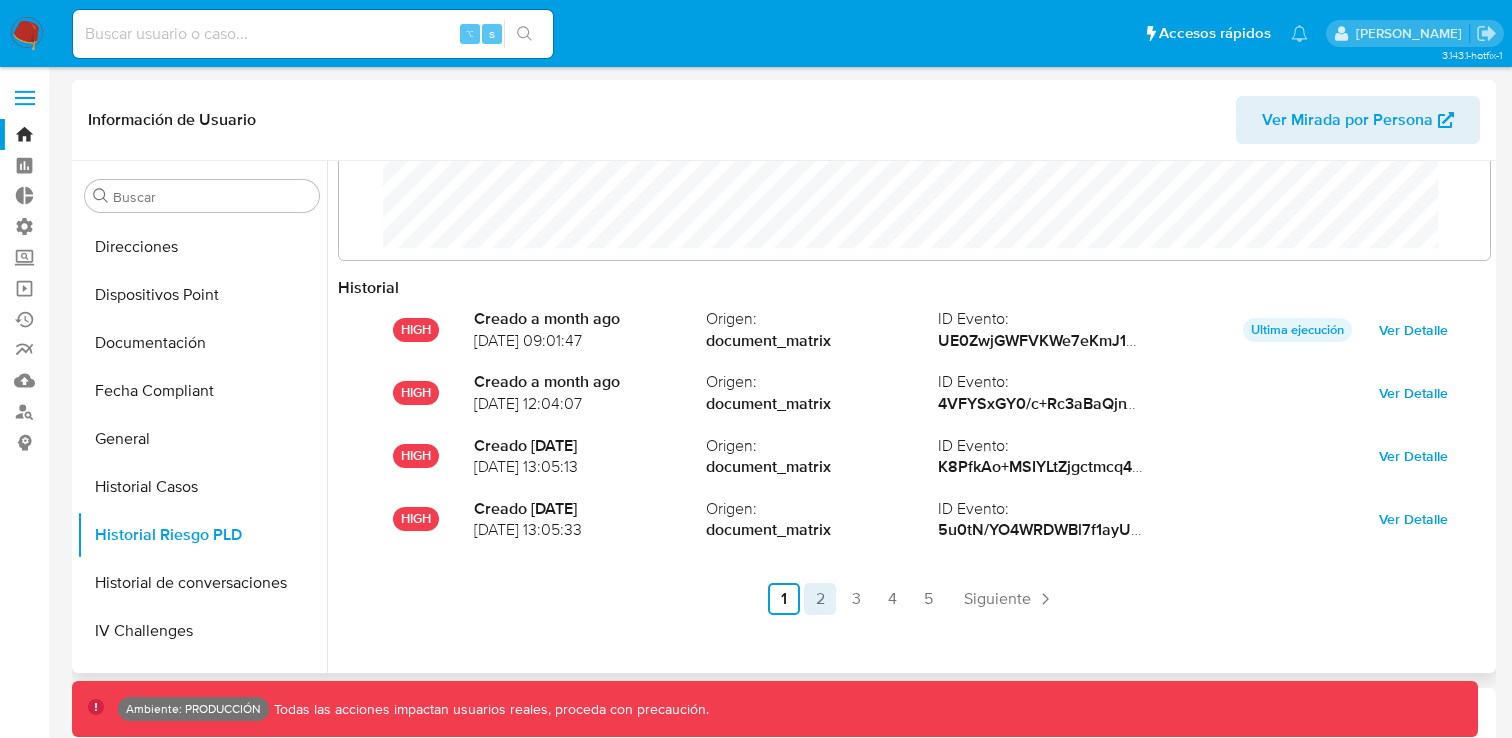 click on "2" at bounding box center (820, 599) 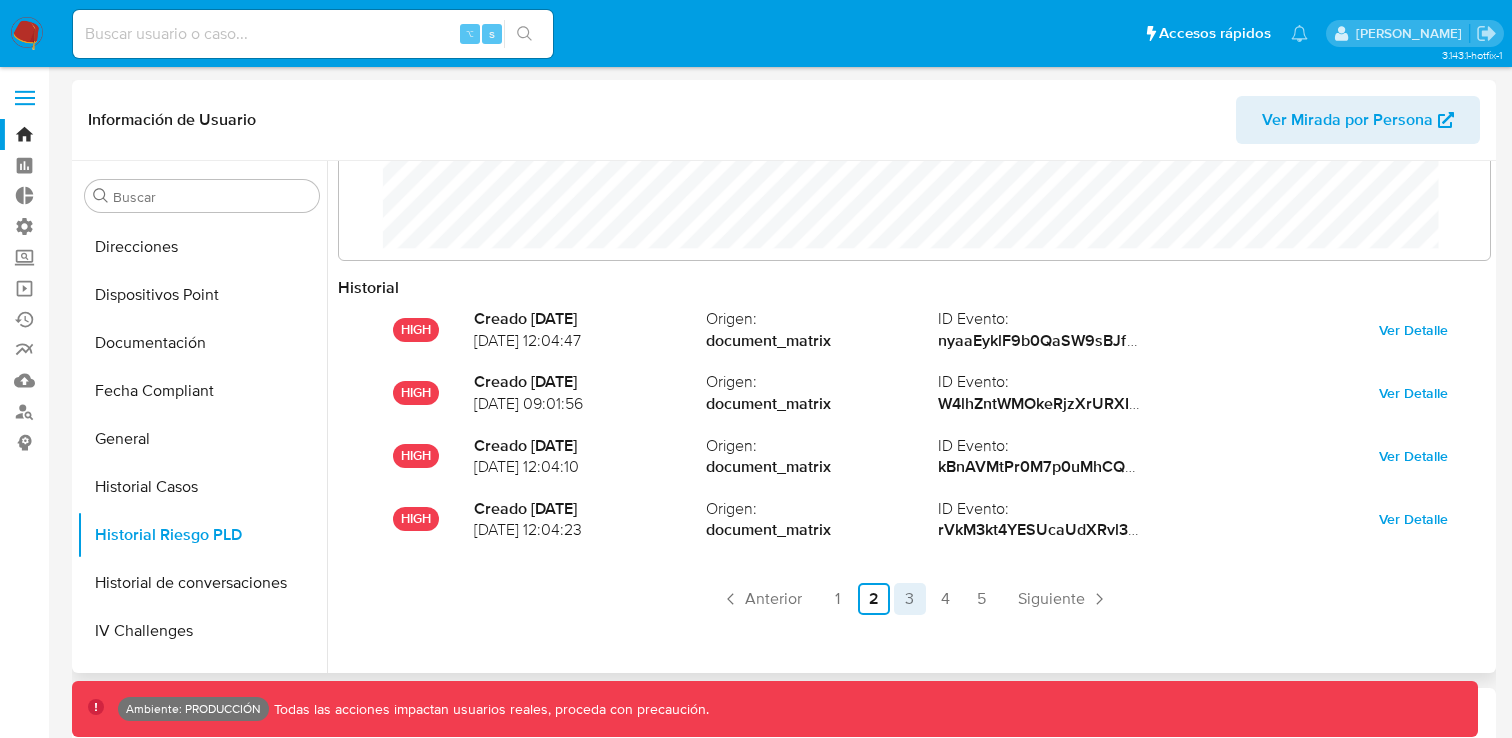 click on "3" at bounding box center (910, 599) 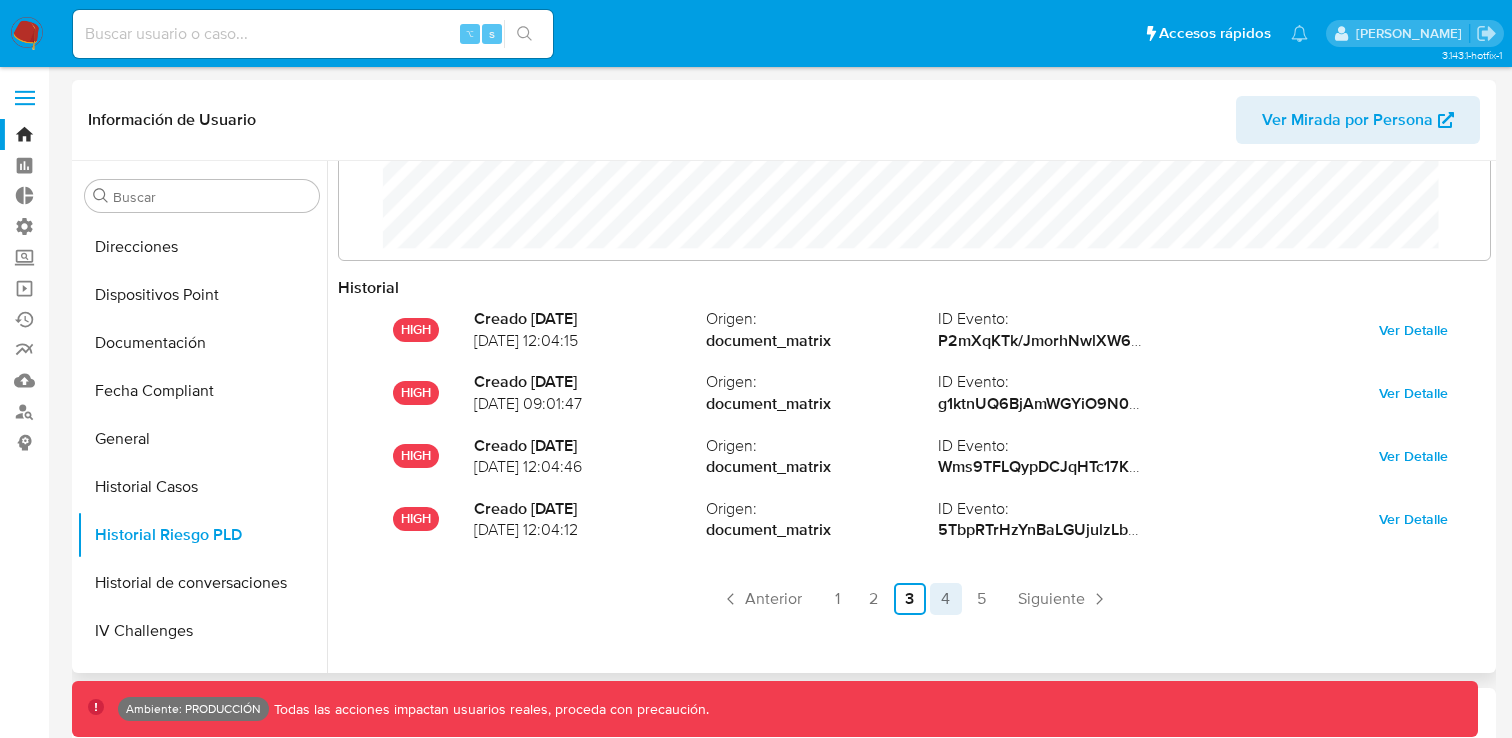 click on "4" at bounding box center (946, 599) 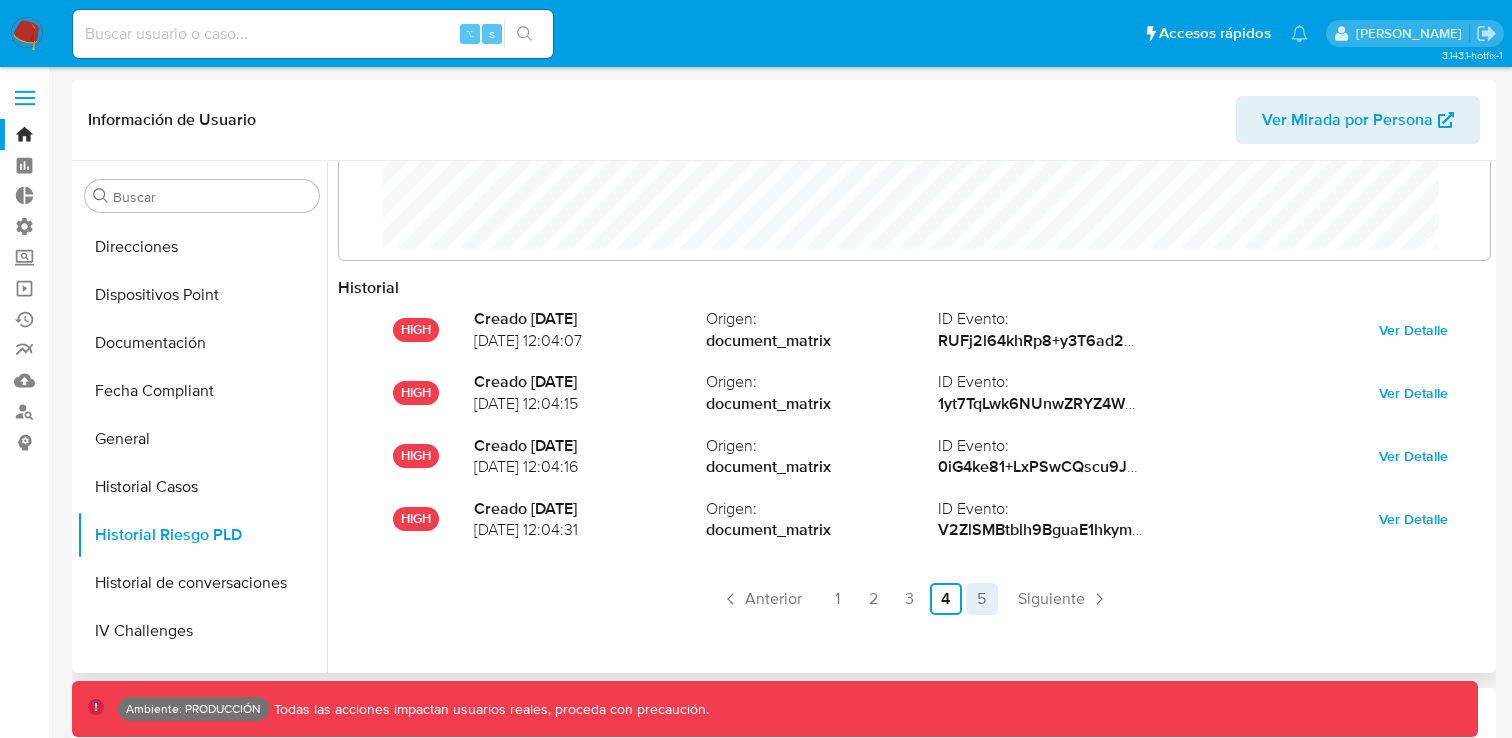 click on "5" at bounding box center (982, 599) 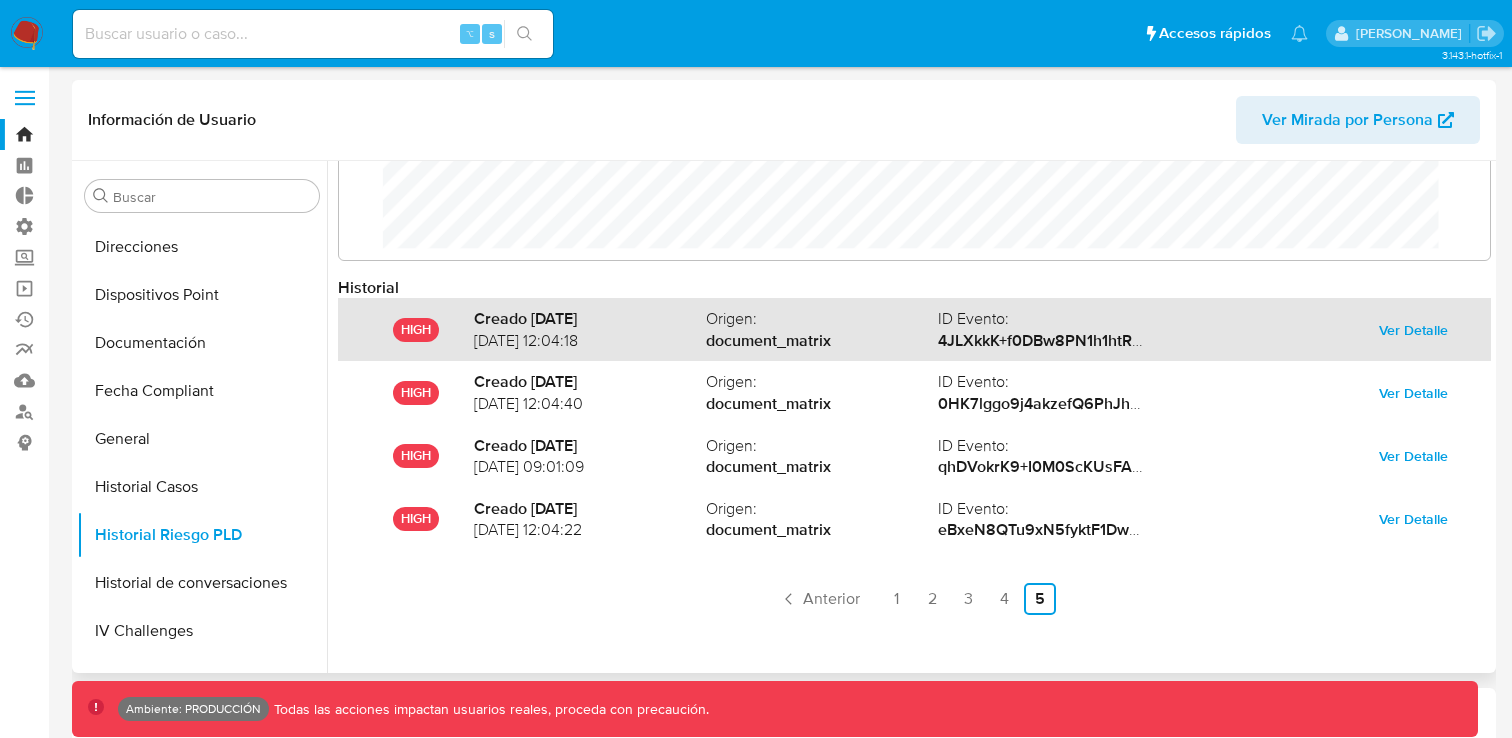 click on "Ver Detalle" at bounding box center [1413, 330] 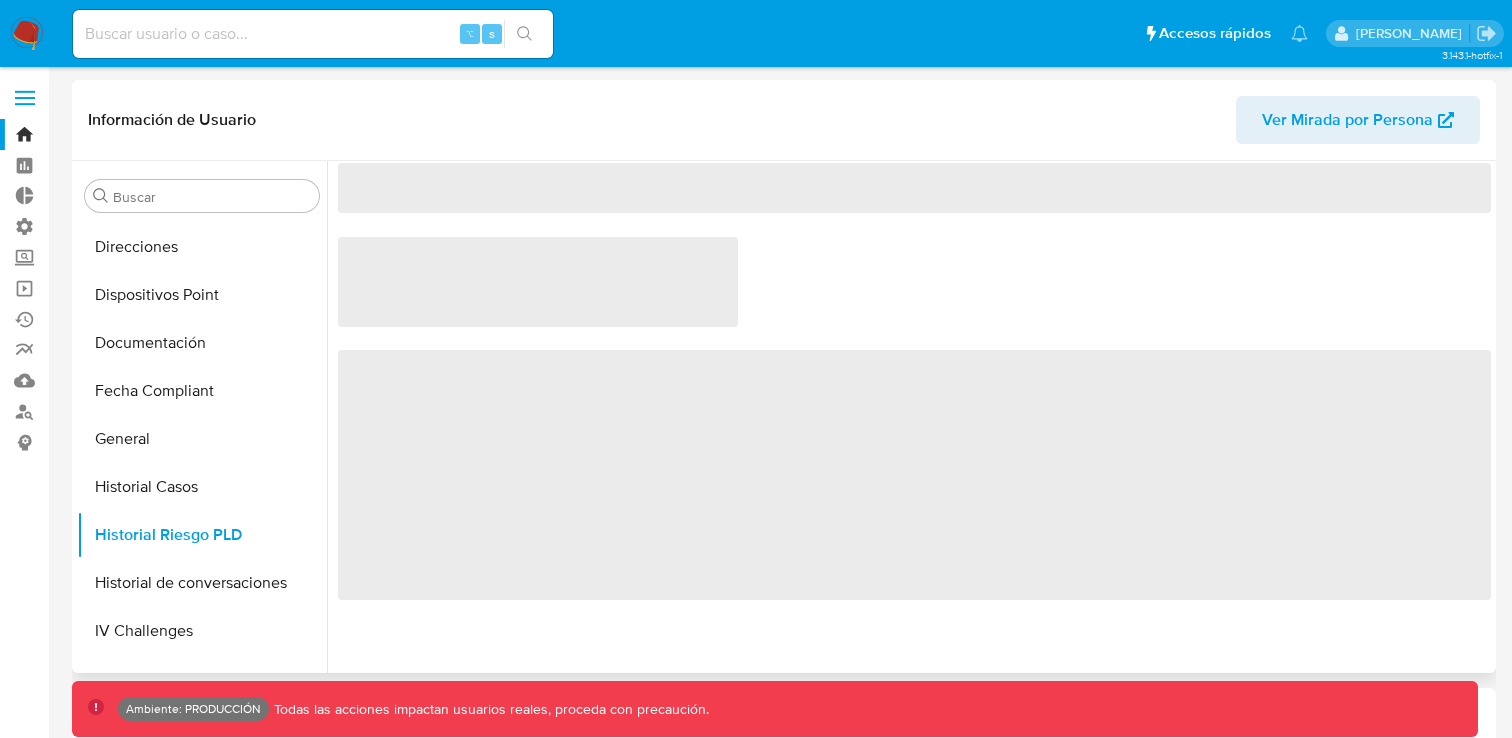 scroll, scrollTop: 0, scrollLeft: 0, axis: both 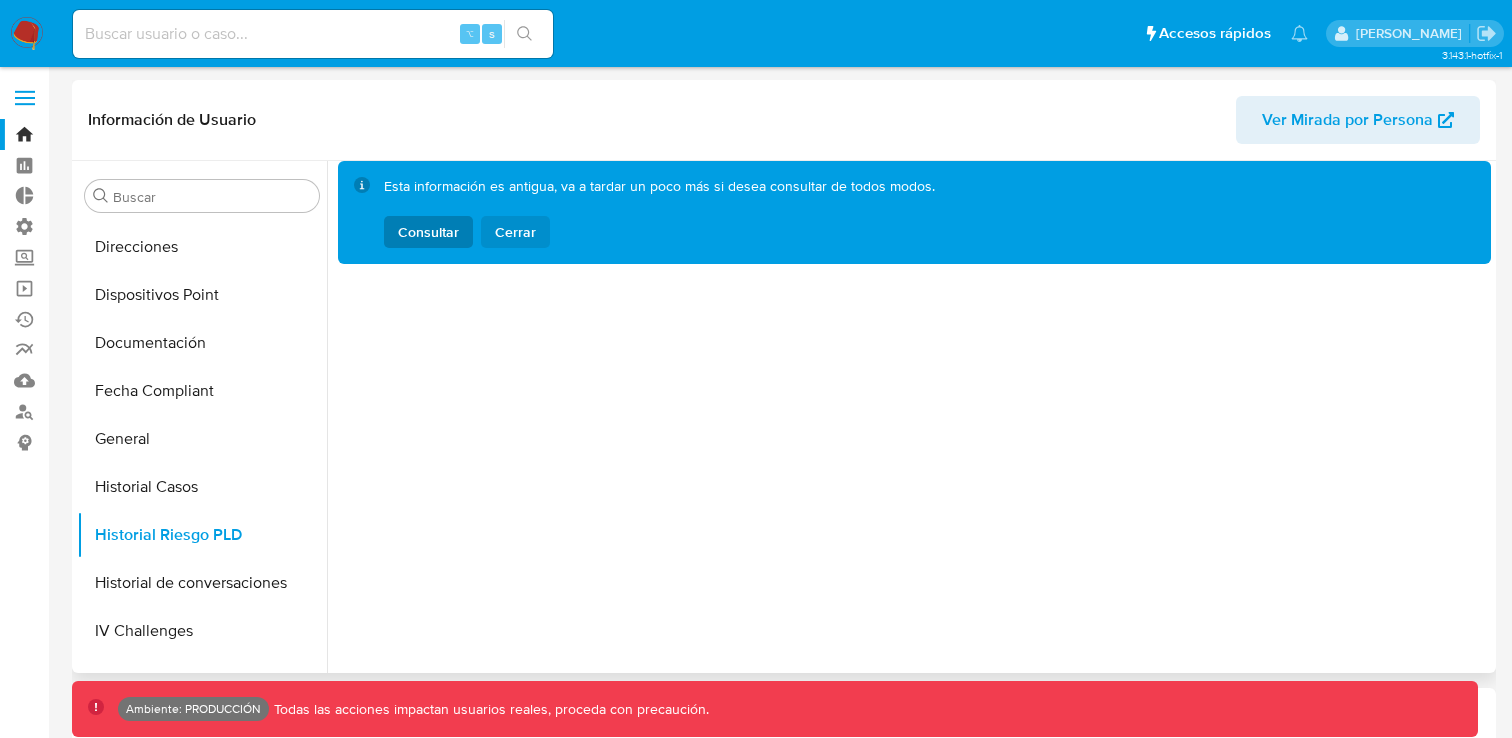 click on "Cerrar" at bounding box center (515, 232) 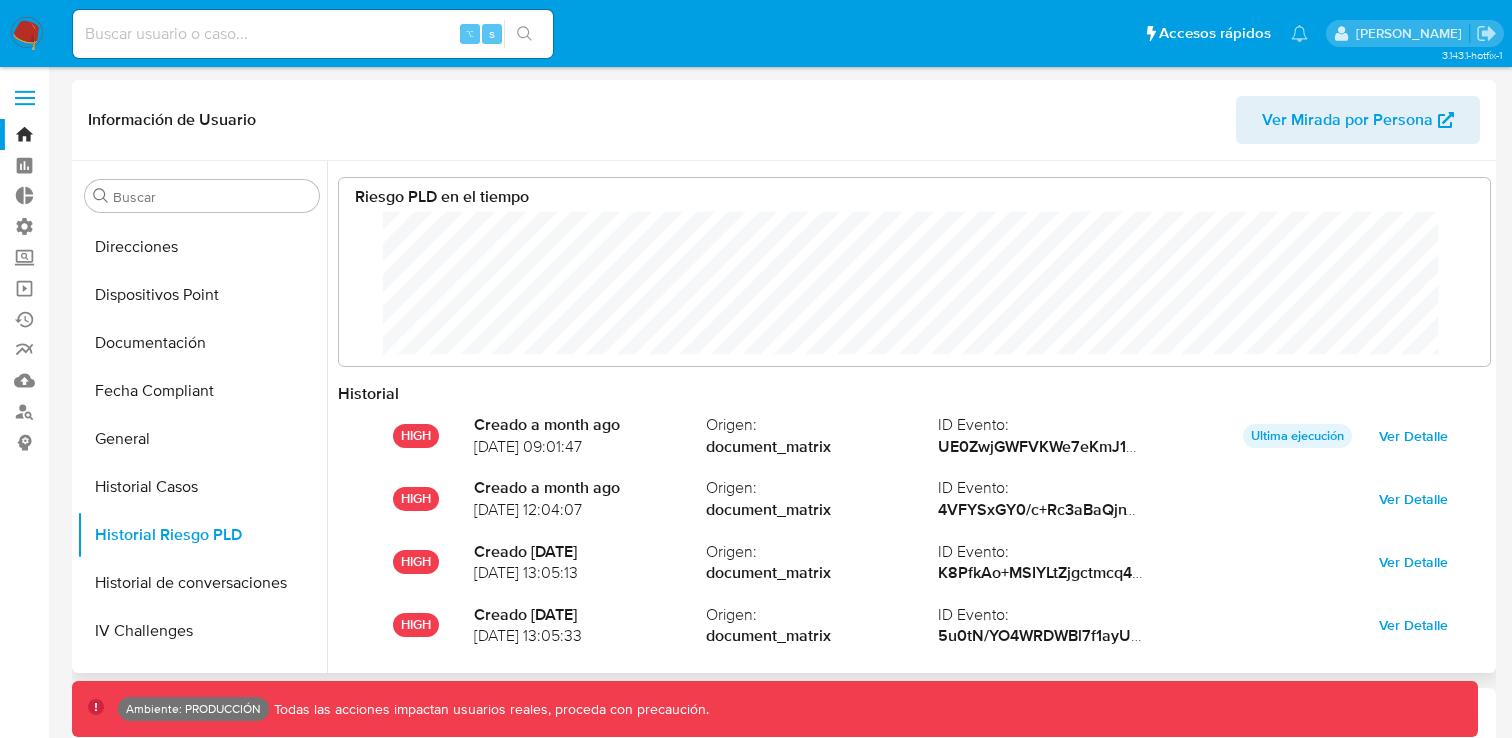 scroll, scrollTop: 999850, scrollLeft: 998889, axis: both 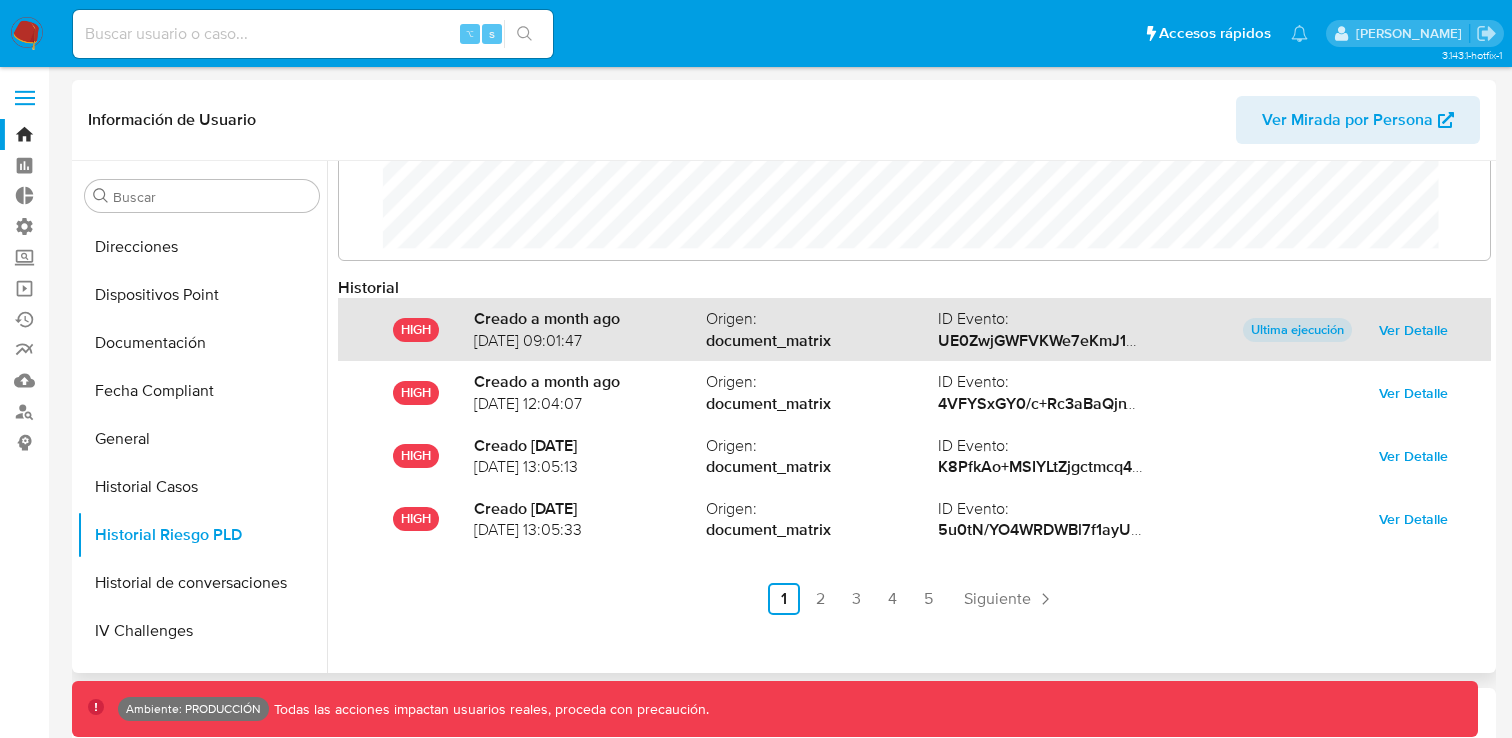 click on "Ver Detalle" at bounding box center (1413, 330) 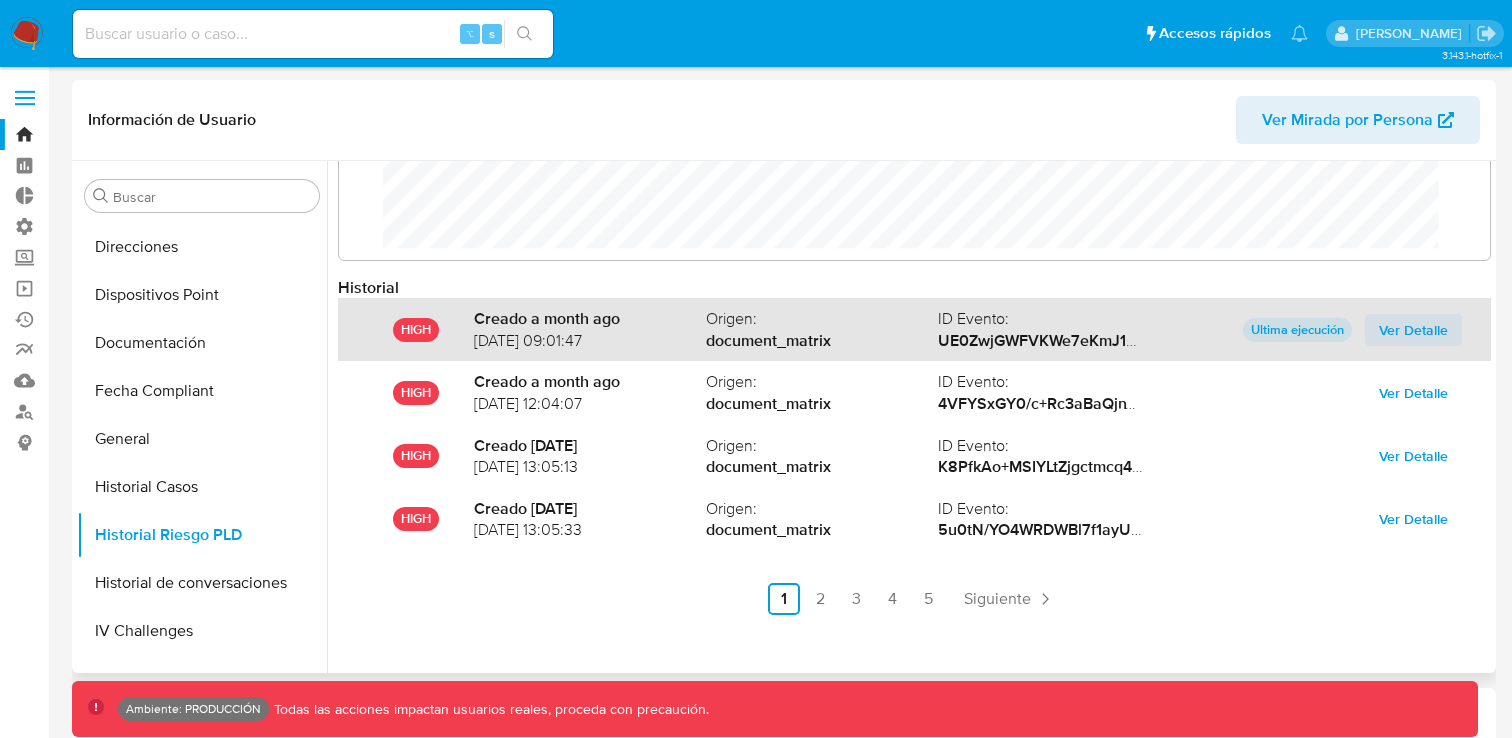 scroll, scrollTop: 0, scrollLeft: 0, axis: both 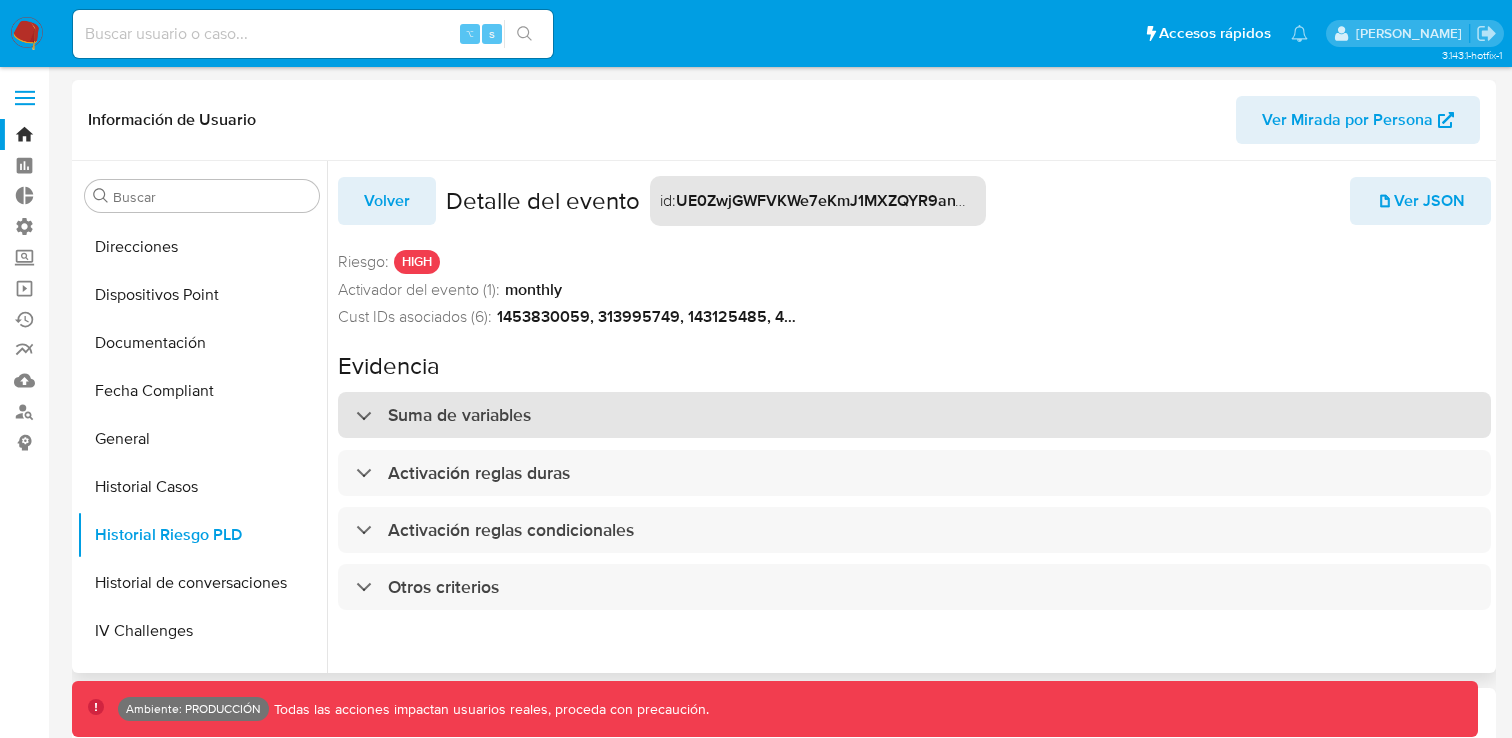 click on "Suma de variables" at bounding box center [459, 415] 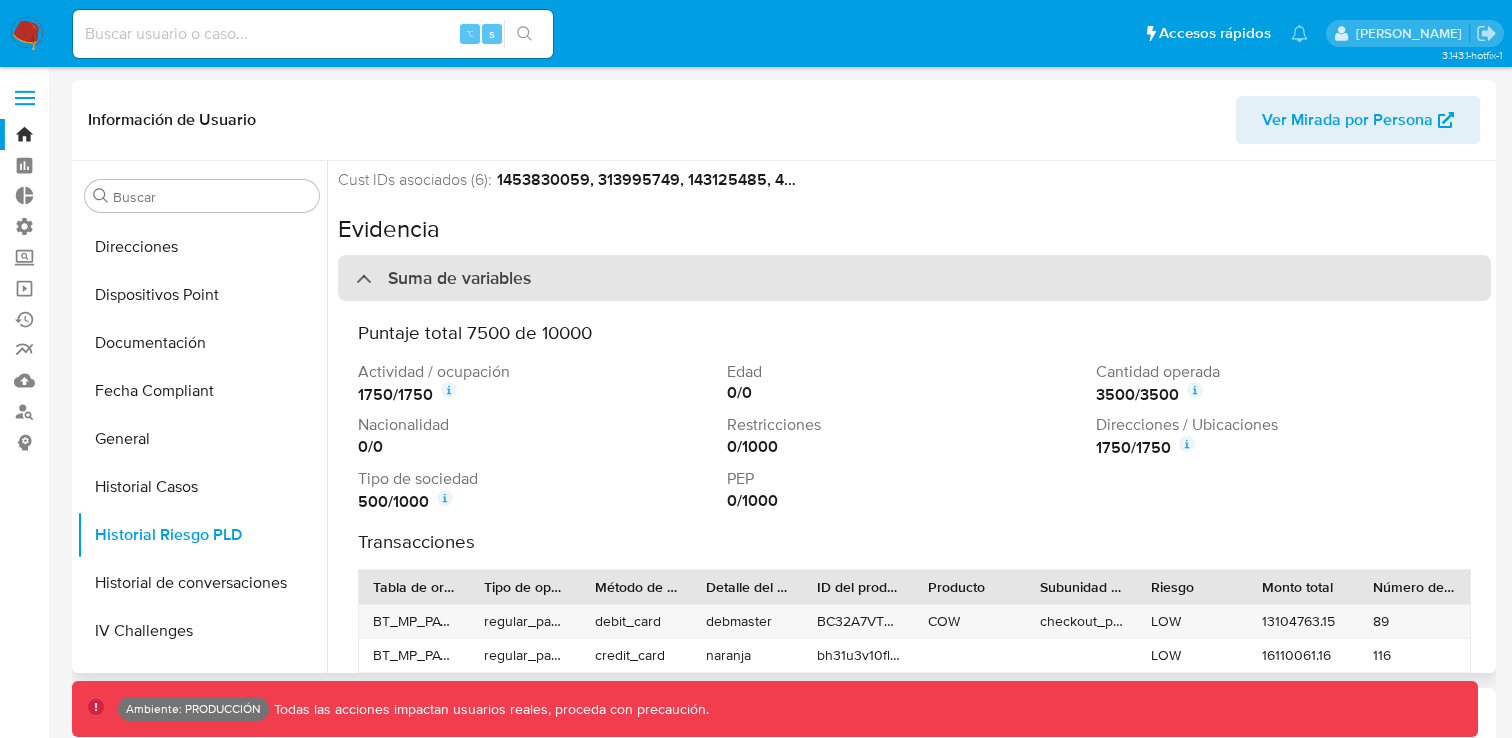 scroll, scrollTop: 138, scrollLeft: 0, axis: vertical 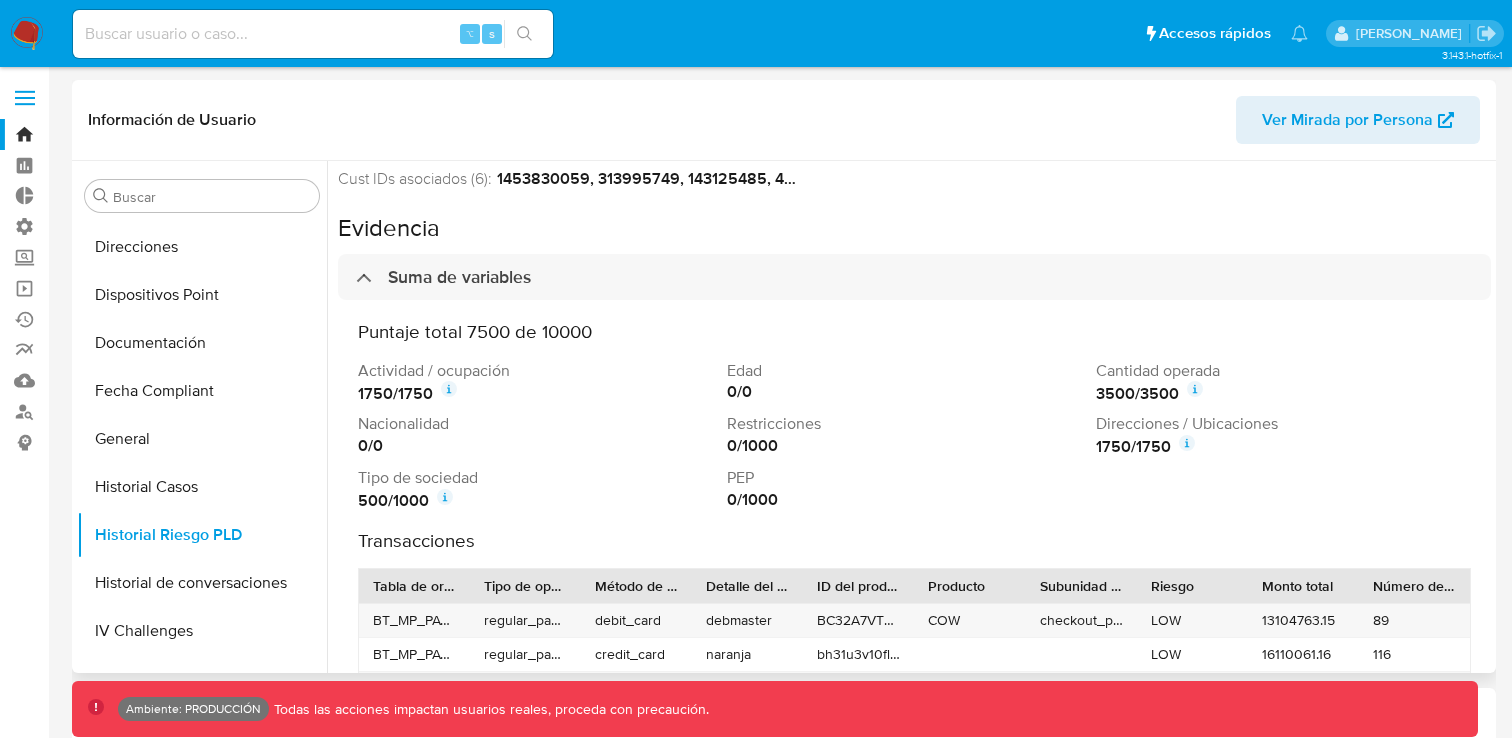 click 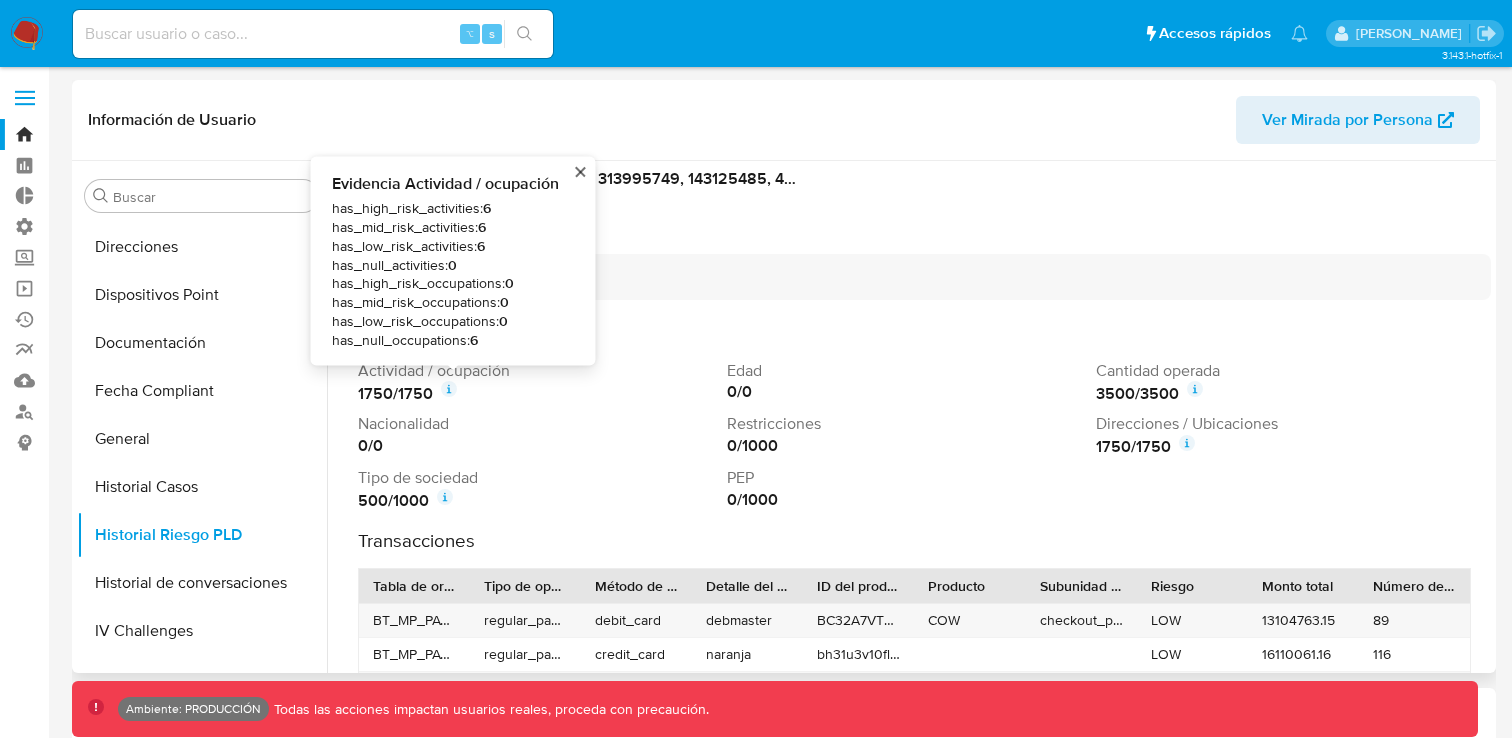 click 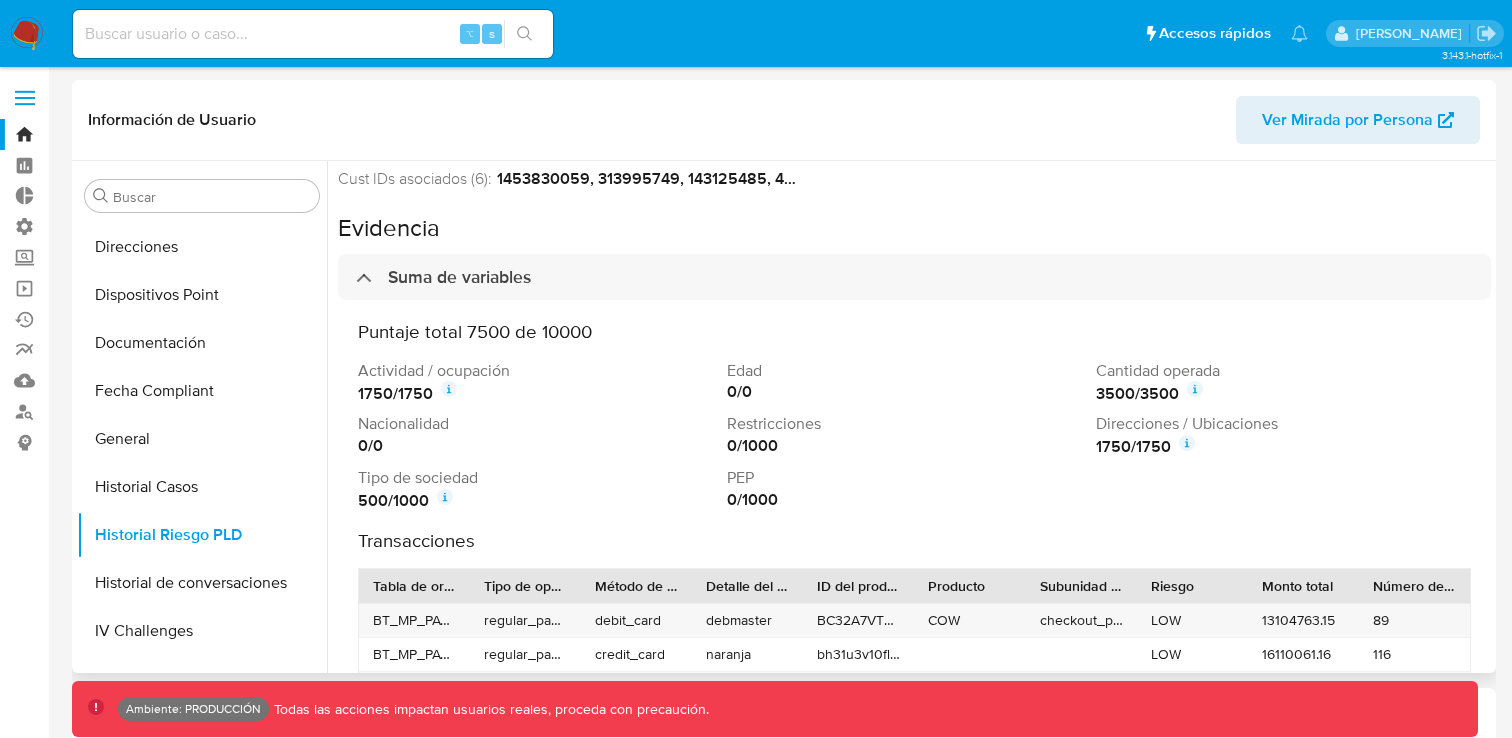 click 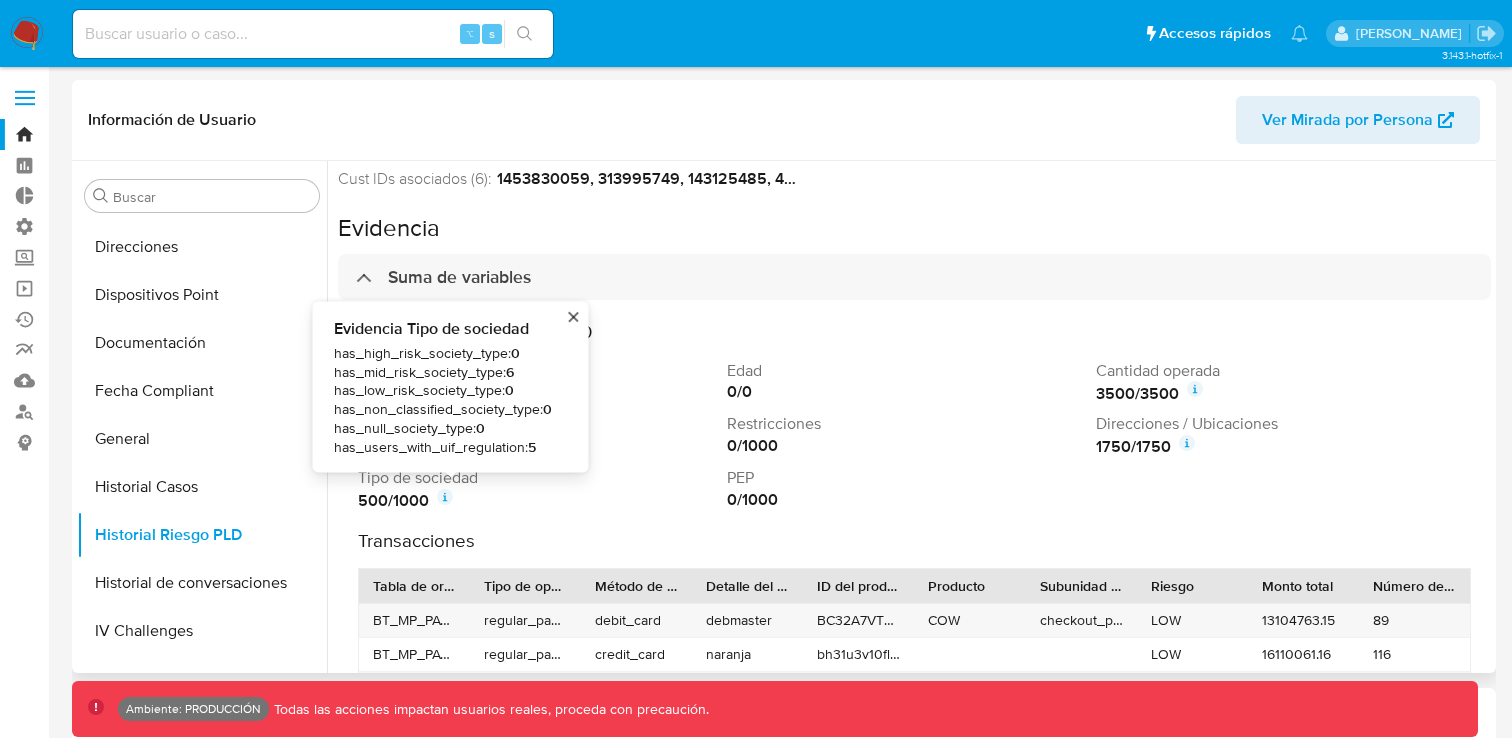 click 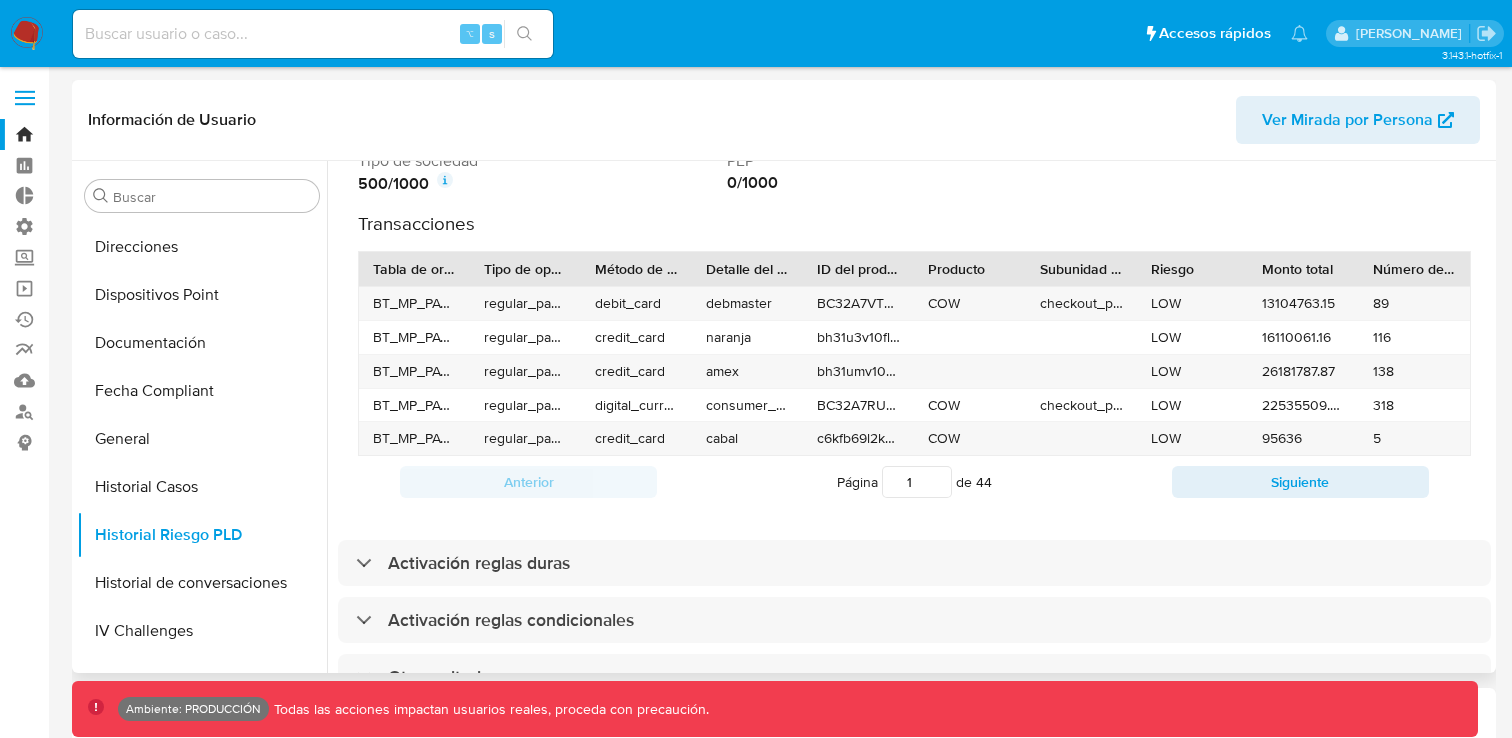 scroll, scrollTop: 476, scrollLeft: 0, axis: vertical 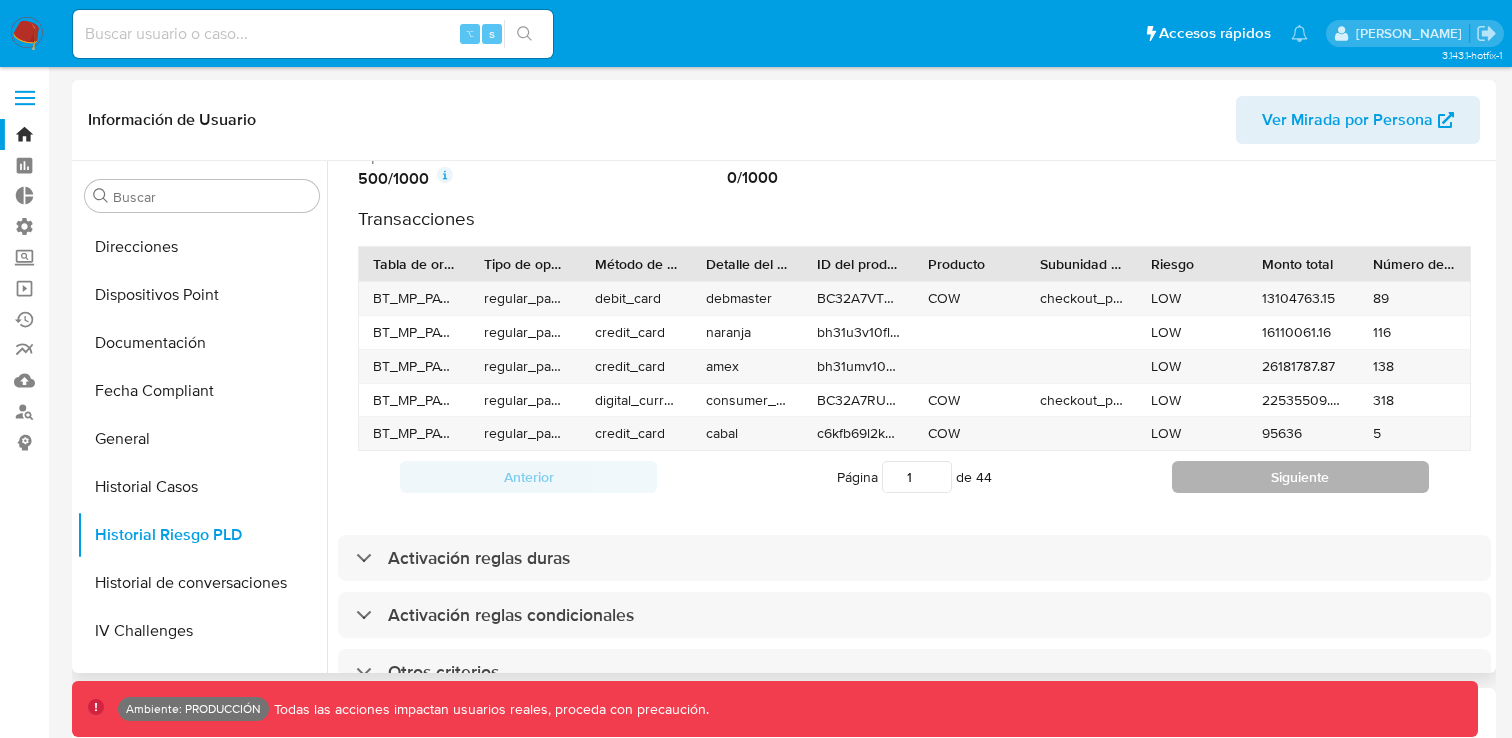 click on "Siguiente" at bounding box center [1300, 477] 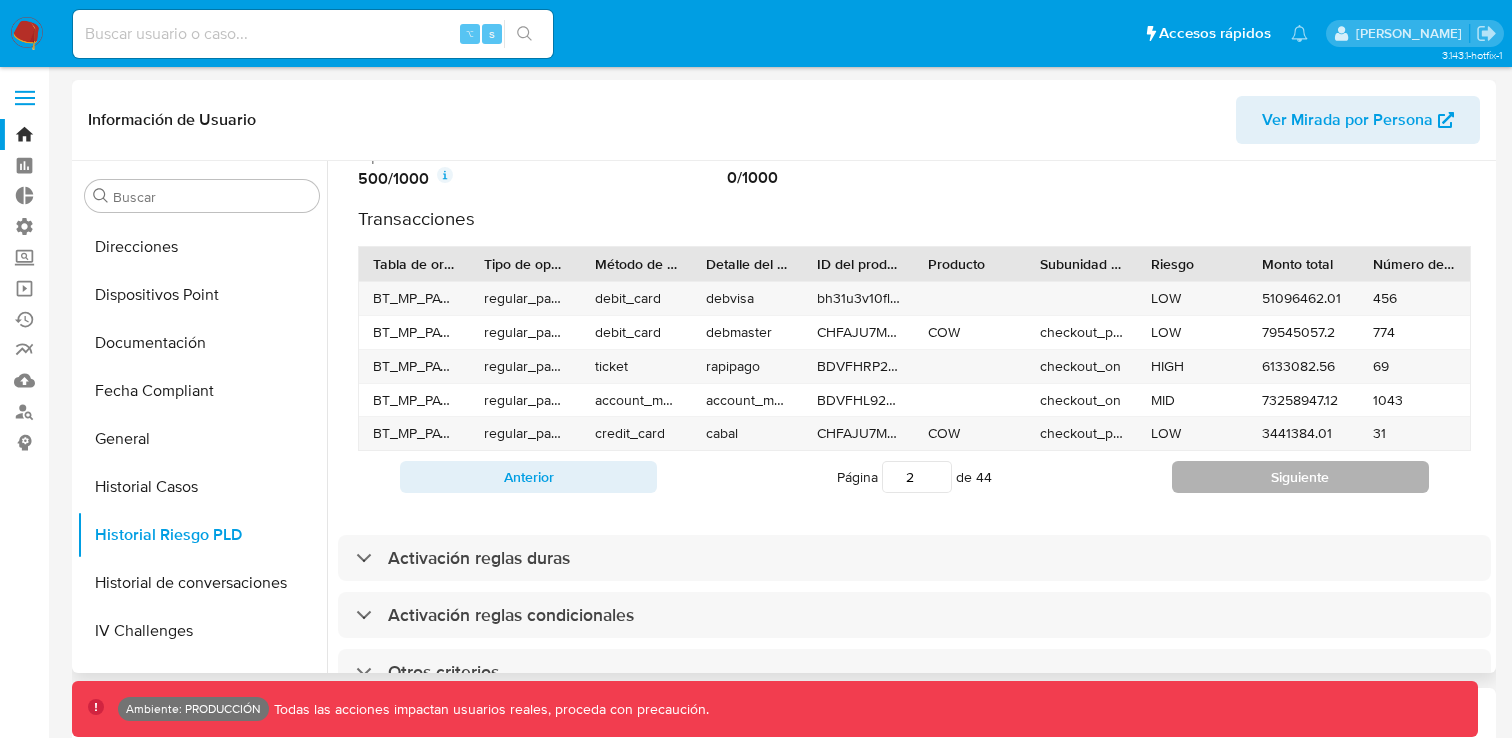 click on "Siguiente" at bounding box center (1300, 477) 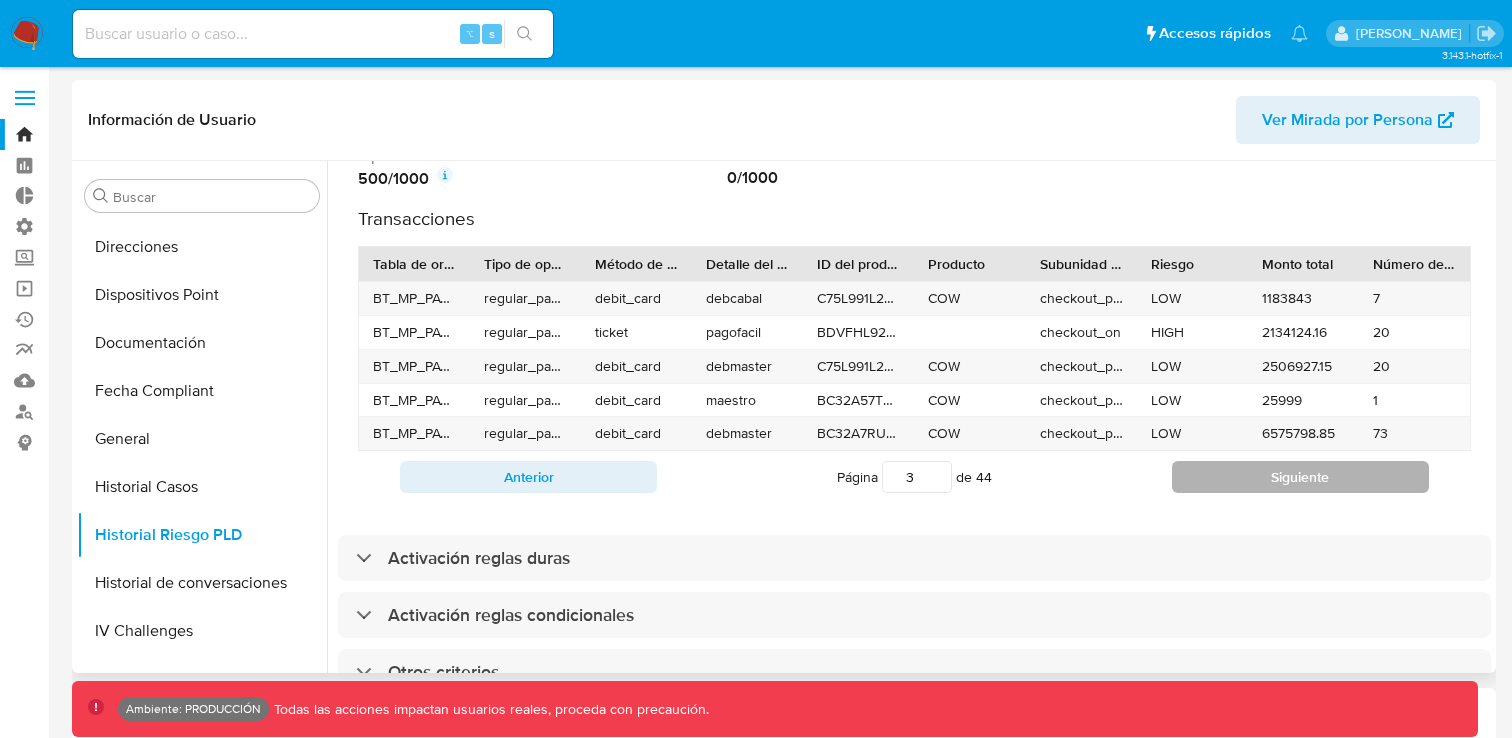 click on "Siguiente" at bounding box center [1300, 477] 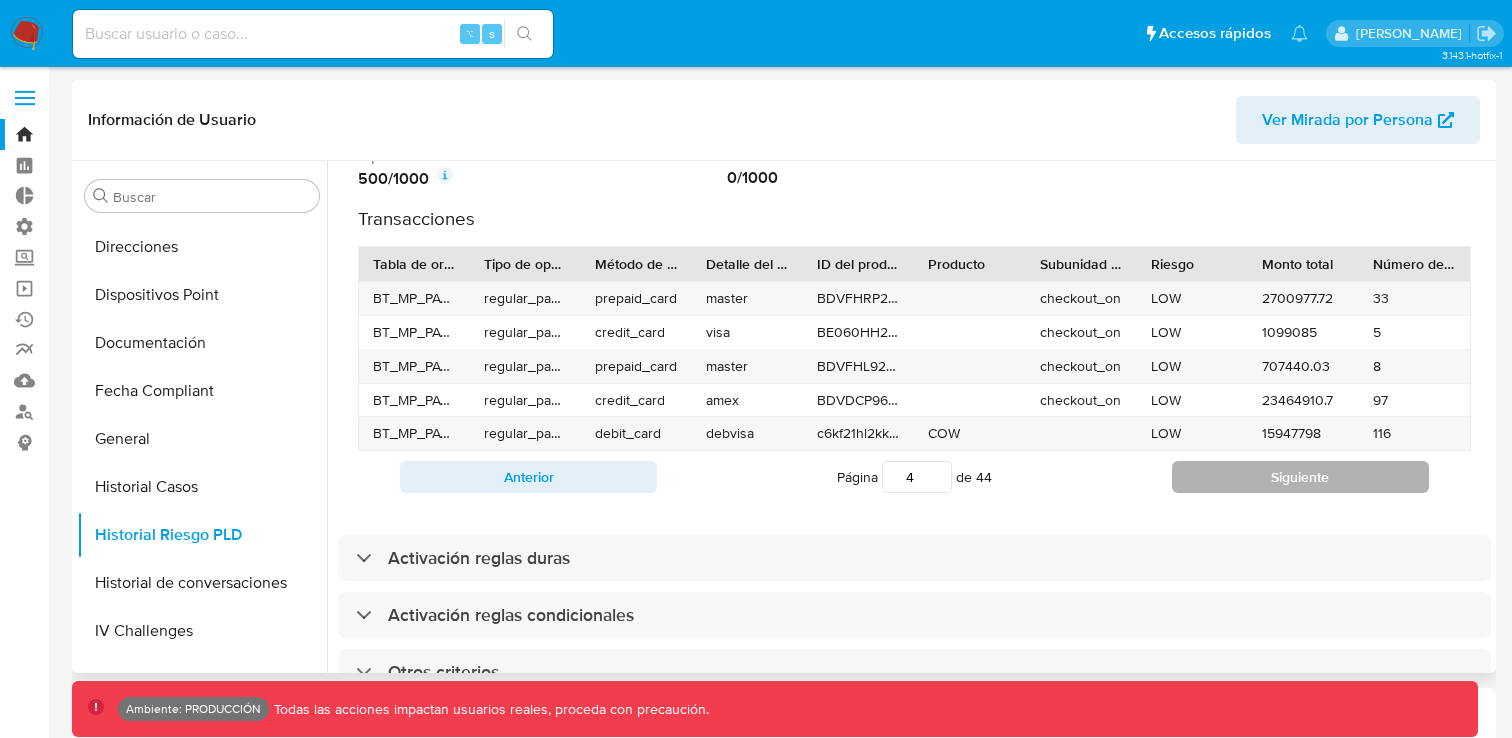 click on "Siguiente" at bounding box center (1300, 477) 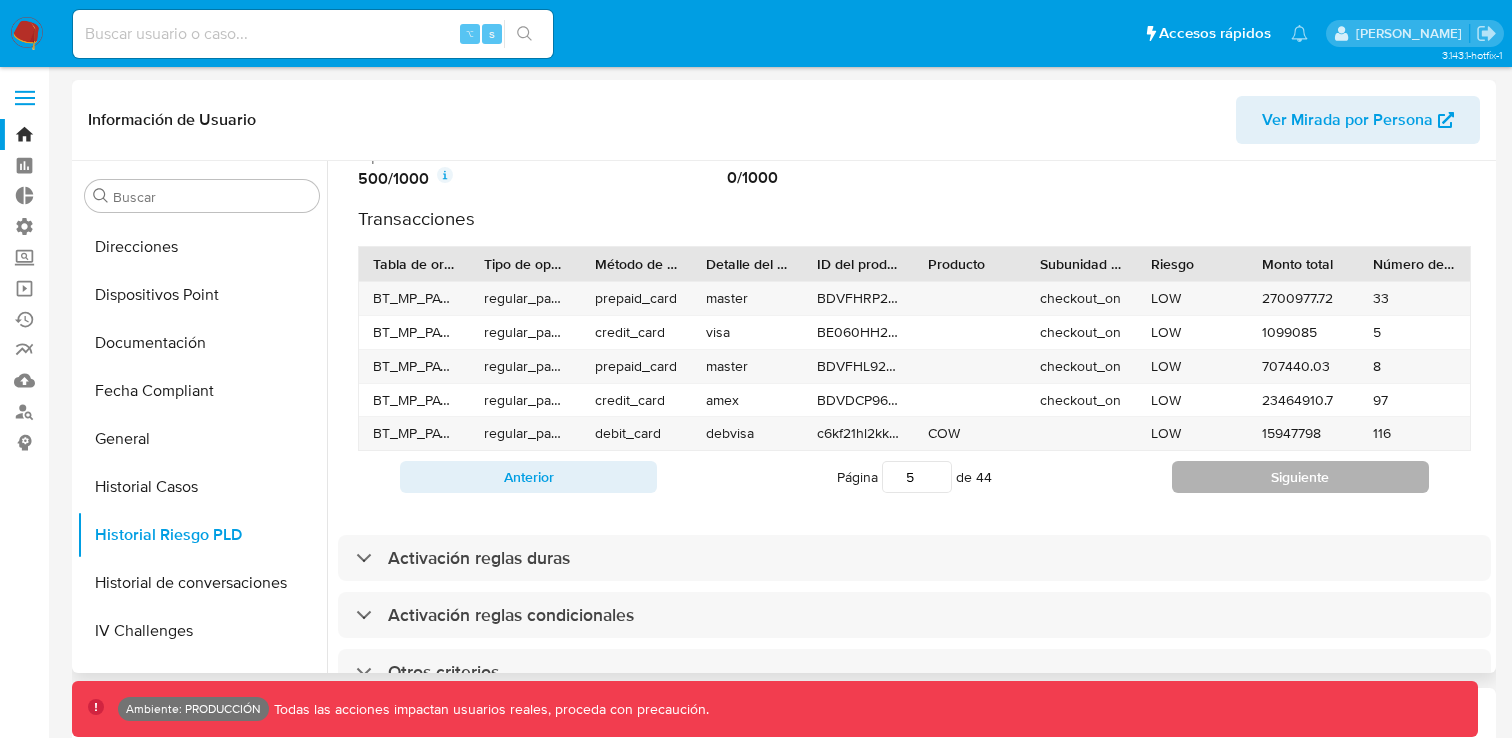 click on "Siguiente" at bounding box center [1300, 477] 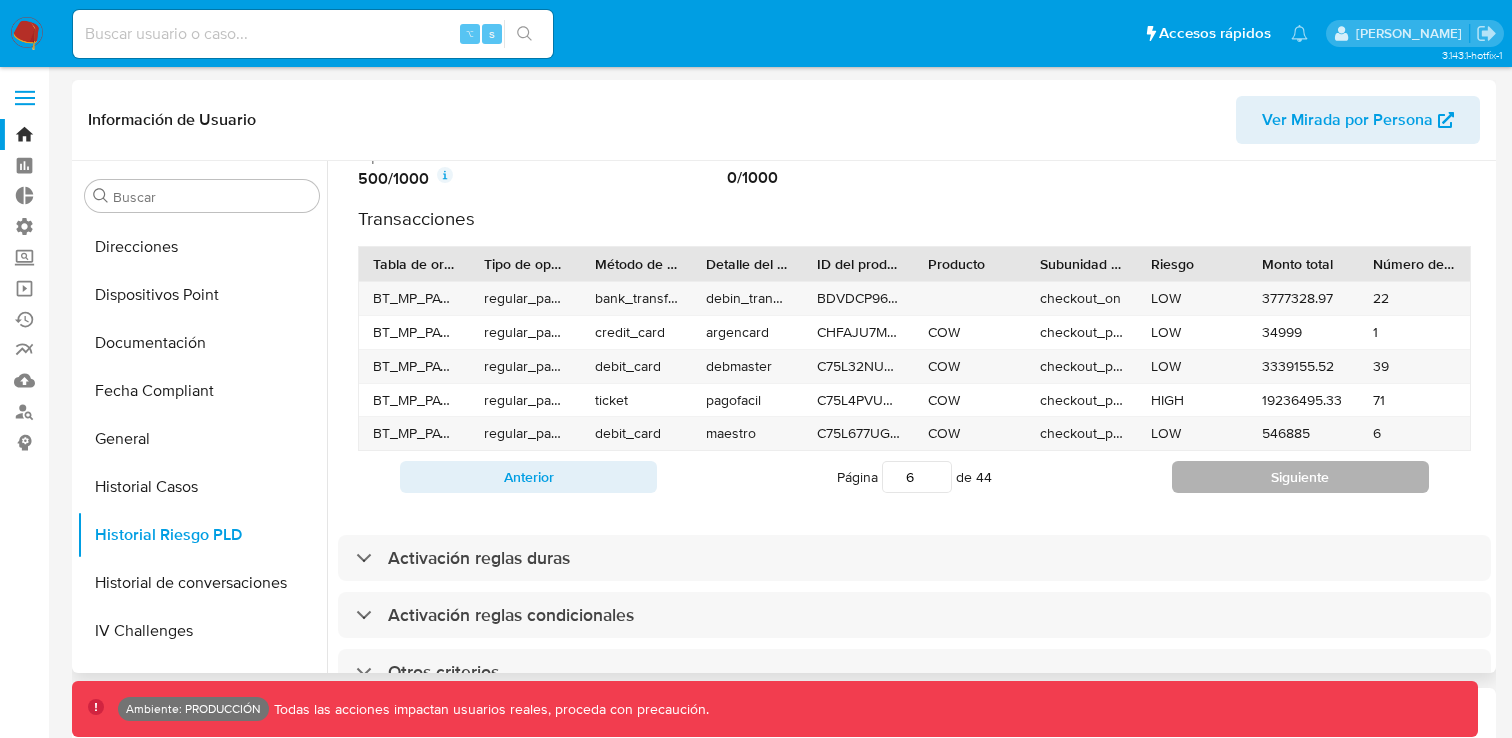 click on "Siguiente" at bounding box center (1300, 477) 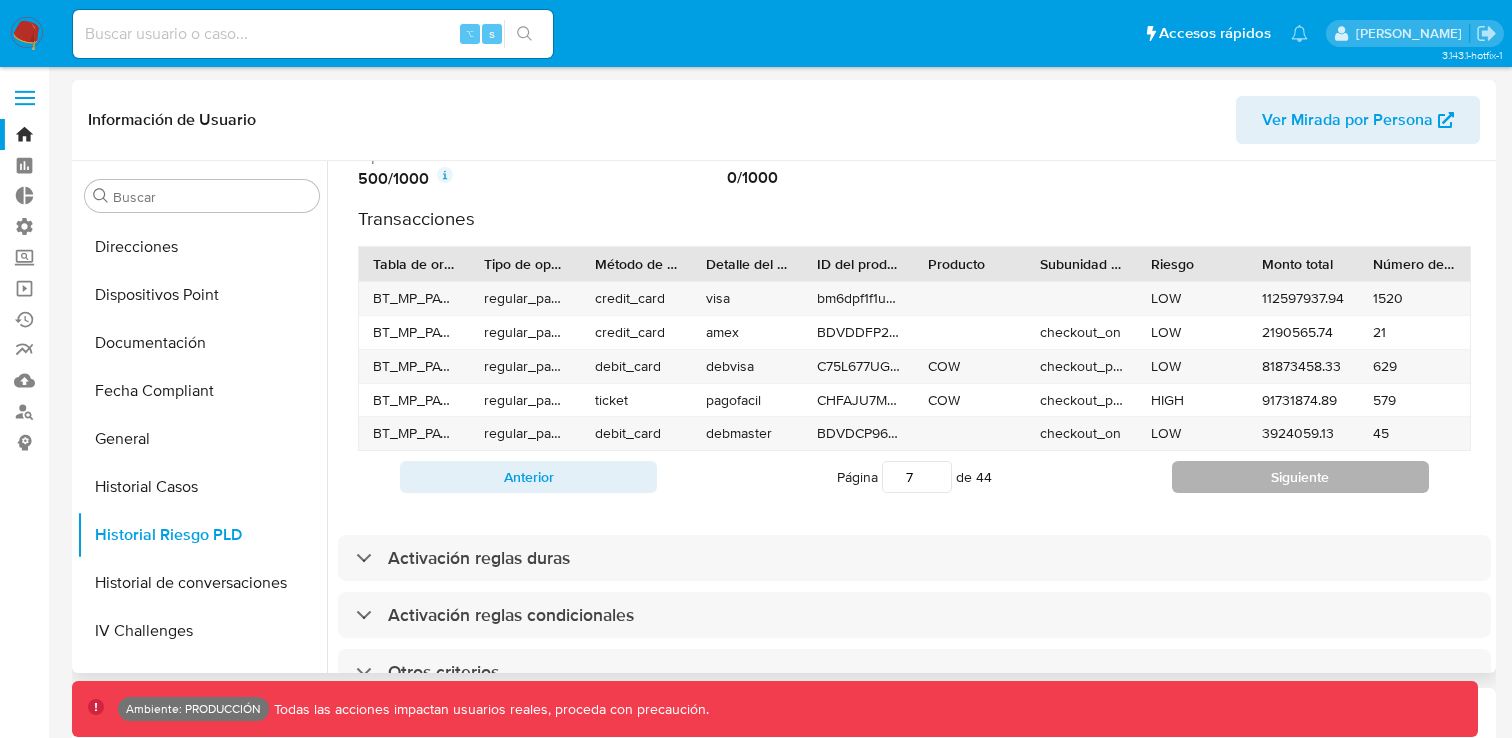 click on "Siguiente" at bounding box center (1300, 477) 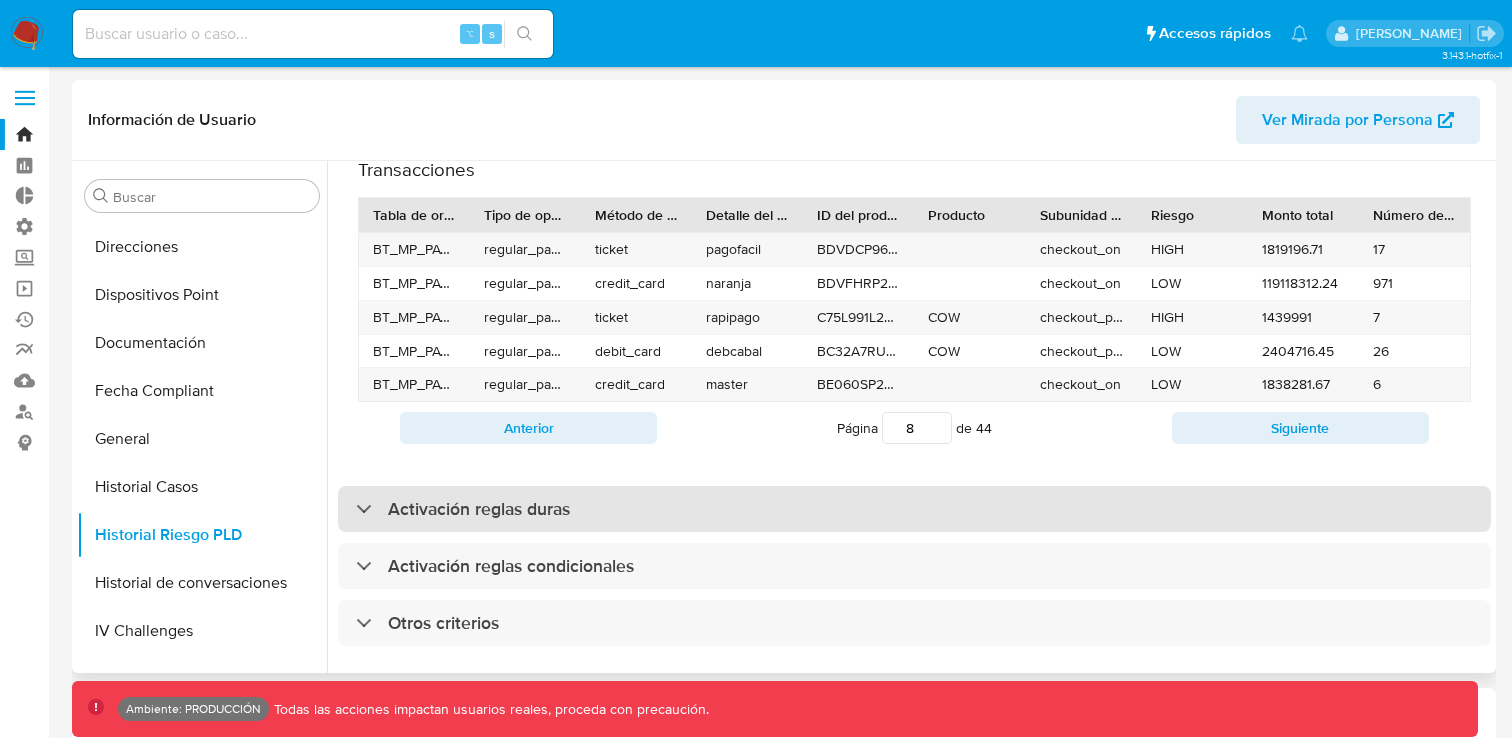 scroll, scrollTop: 58, scrollLeft: 0, axis: vertical 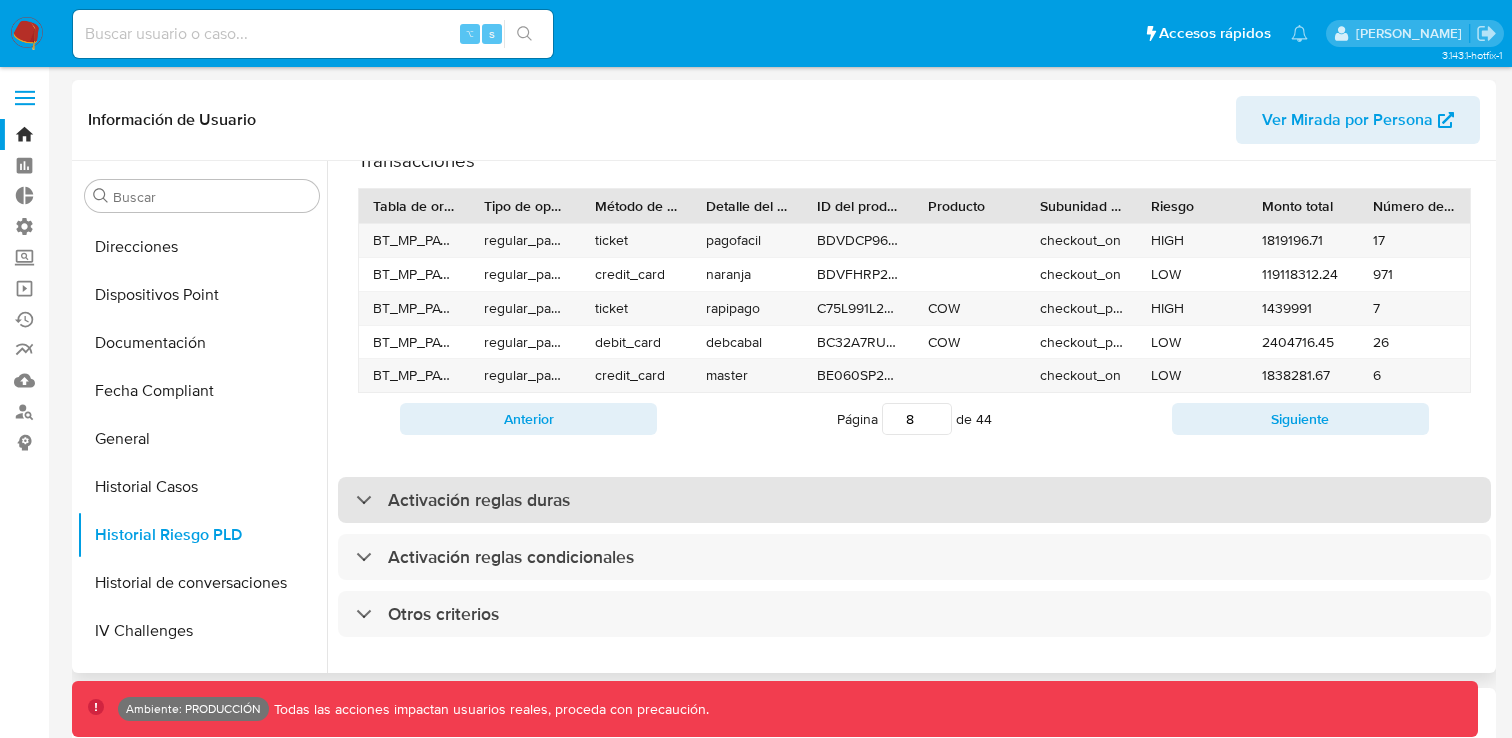 click on "Activación reglas duras" at bounding box center [914, 500] 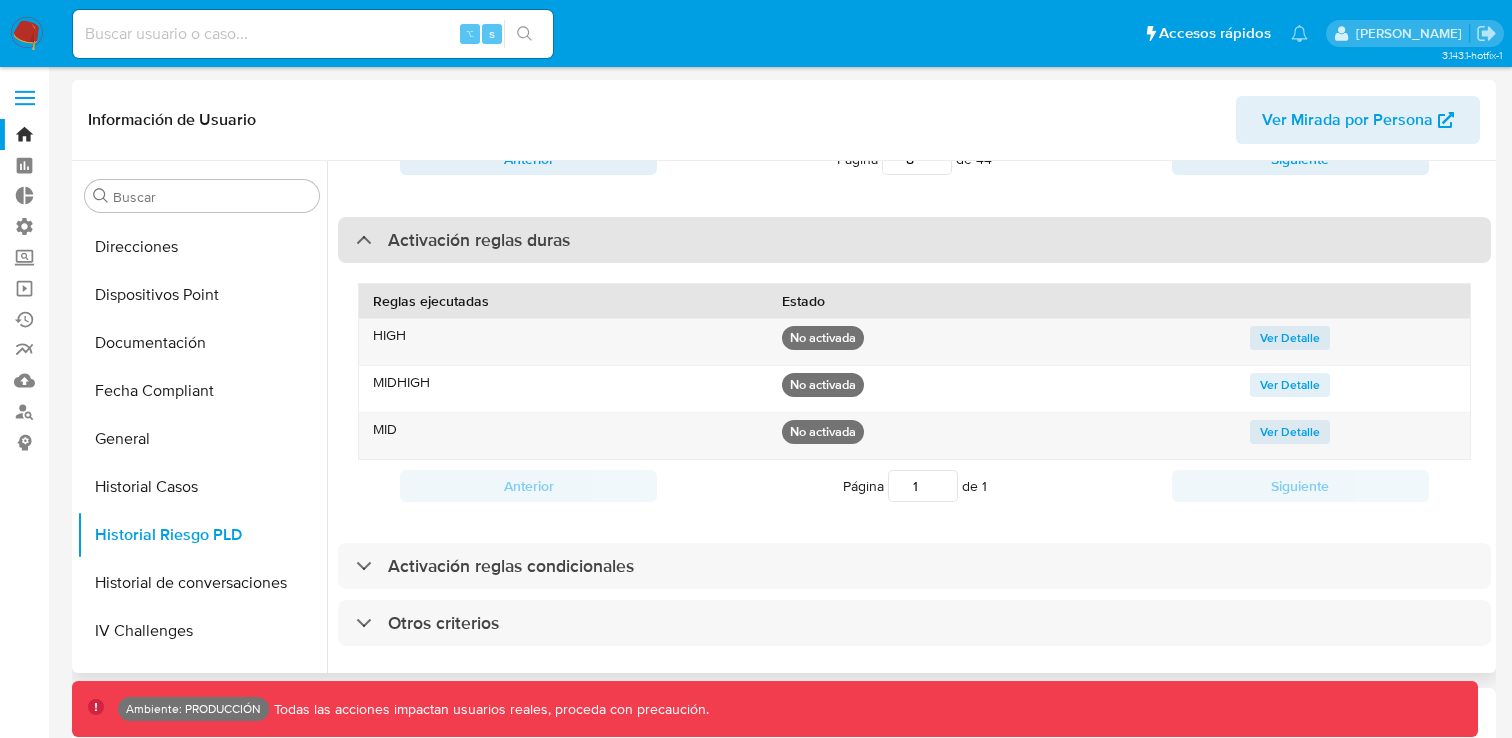 scroll, scrollTop: 721, scrollLeft: 0, axis: vertical 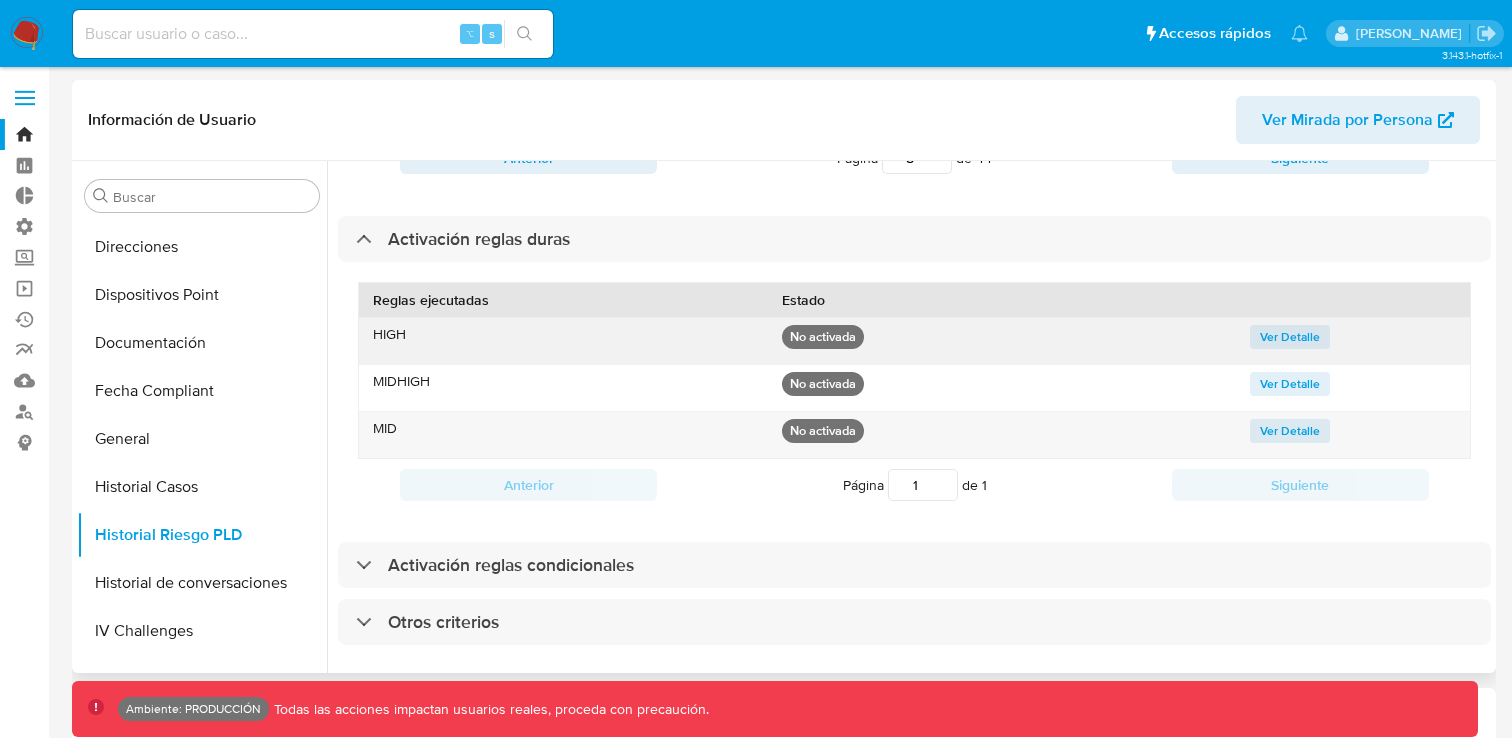click on "Ver Detalle" at bounding box center [1290, 337] 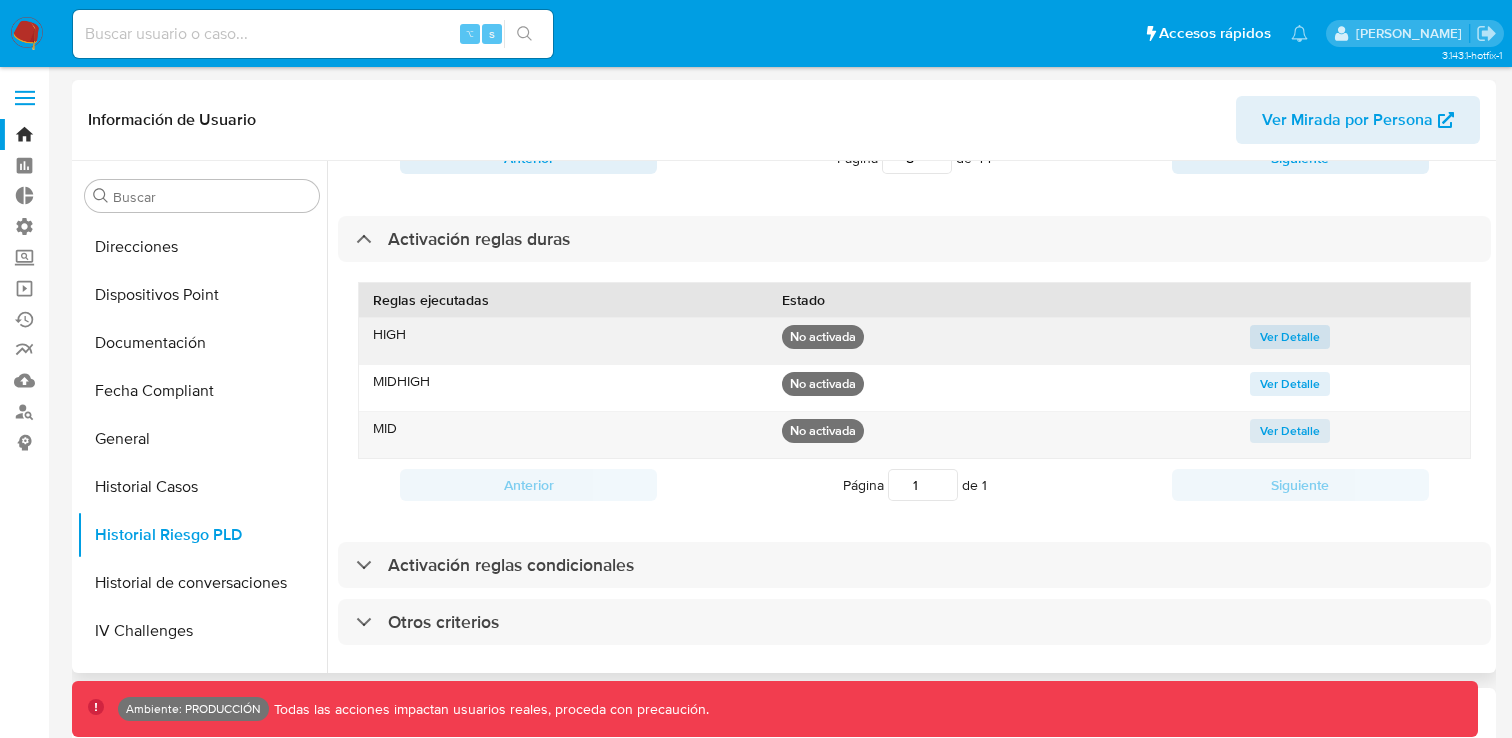 scroll, scrollTop: 425, scrollLeft: 0, axis: vertical 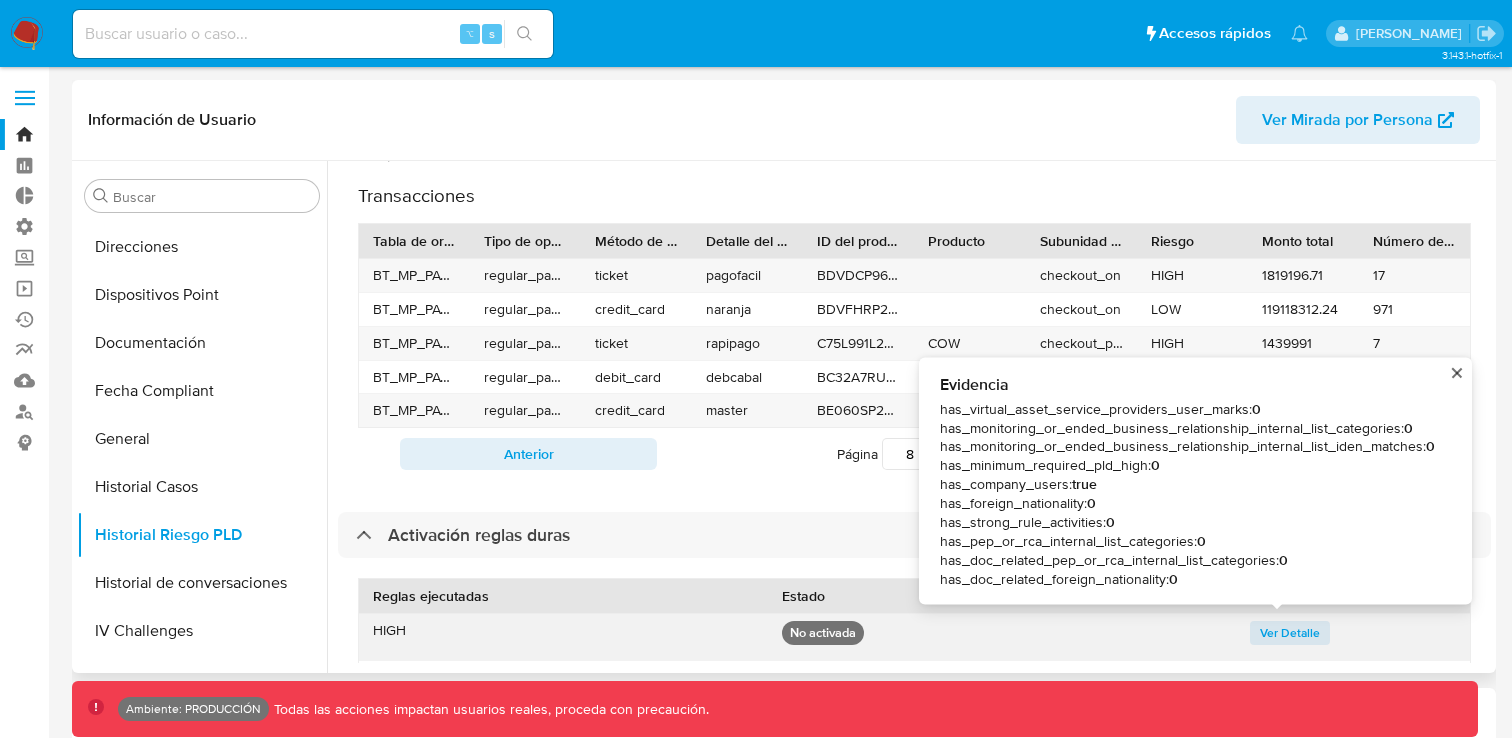 click on "Evidencia has_virtual_asset_service_providers_user_marks :  0 has_monitoring_or_ended_business_relationship_internal_list_categories :  0 has_monitoring_or_ended_business_relationship_internal_list_iden_matches :  0 has_minimum_required_pld_high :  0 has_company_users :  true has_foreign_nationality :  0 has_strong_rule_activities :  0 has_pep_or_rca_internal_list_categories :  0 has_doc_related_pep_or_rca_internal_list_categories :  0 has_doc_related_foreign_nationality :  0" at bounding box center [1195, 481] 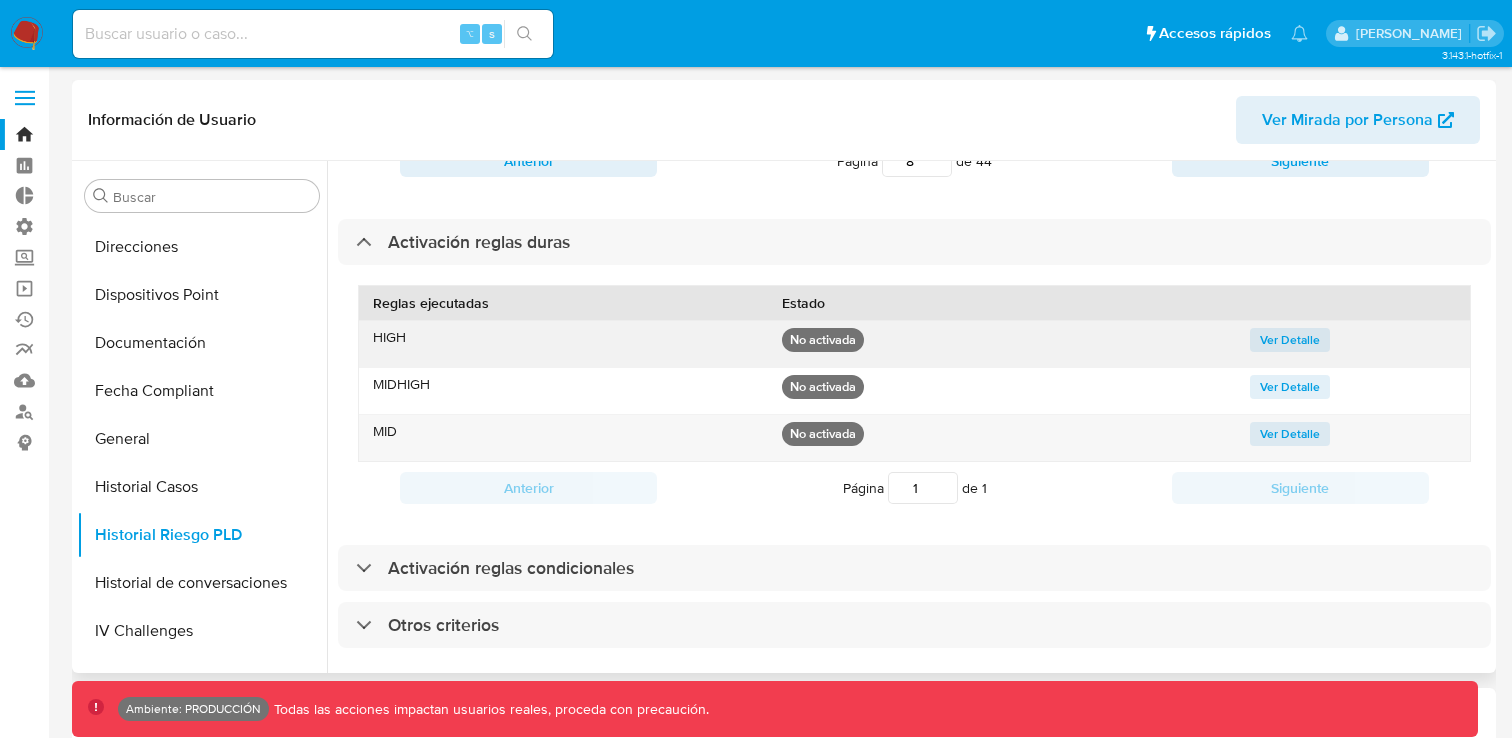 scroll, scrollTop: 746, scrollLeft: 0, axis: vertical 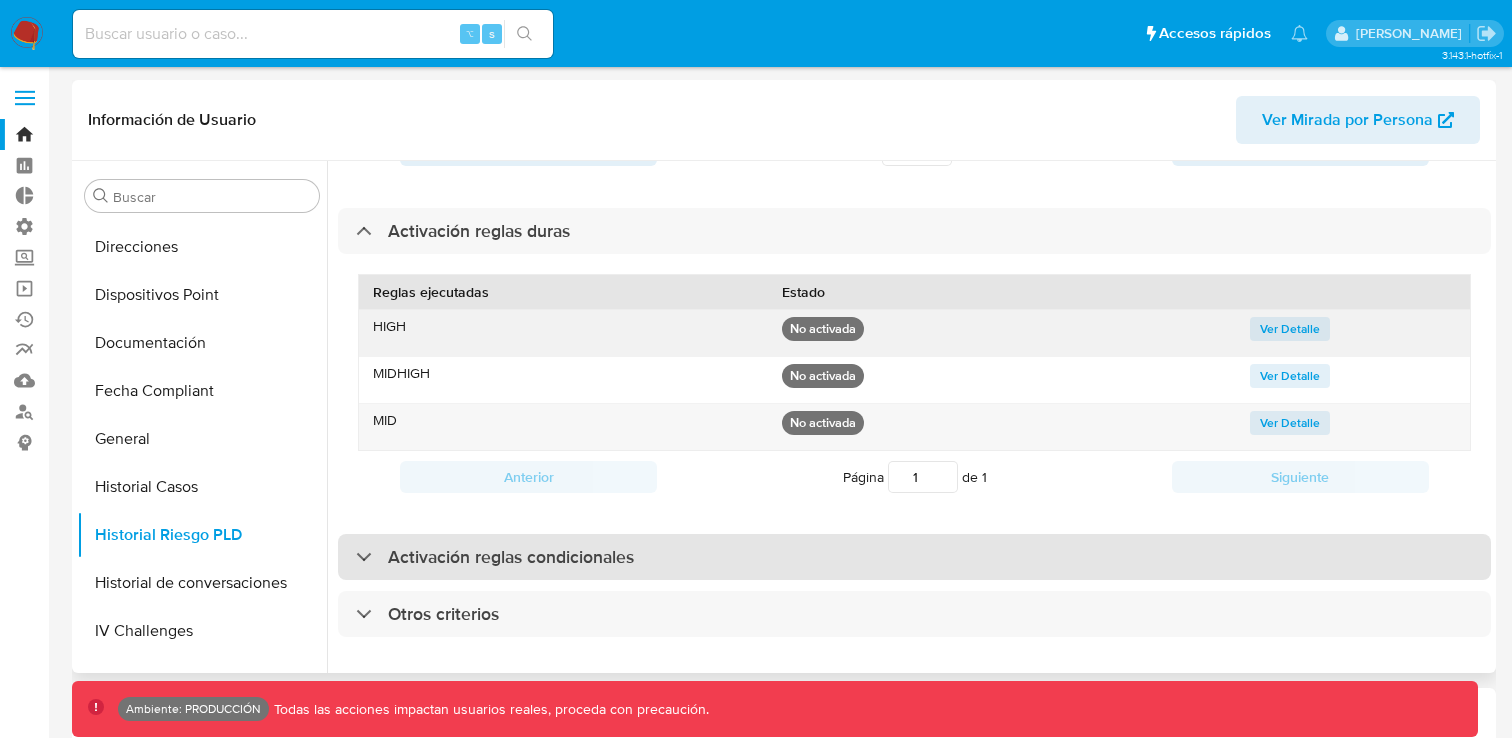 click on "Activación reglas condicionales" at bounding box center [914, 557] 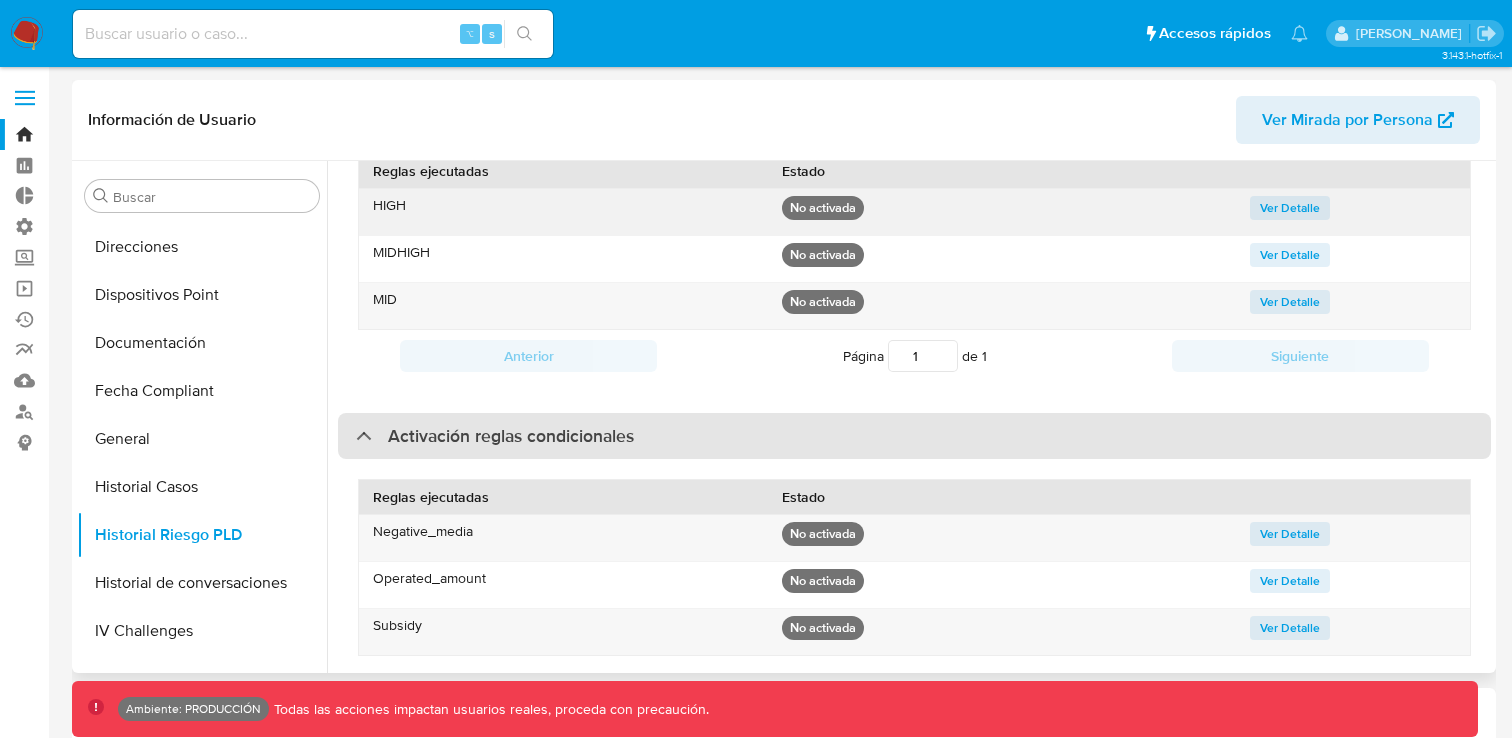scroll, scrollTop: 1010, scrollLeft: 0, axis: vertical 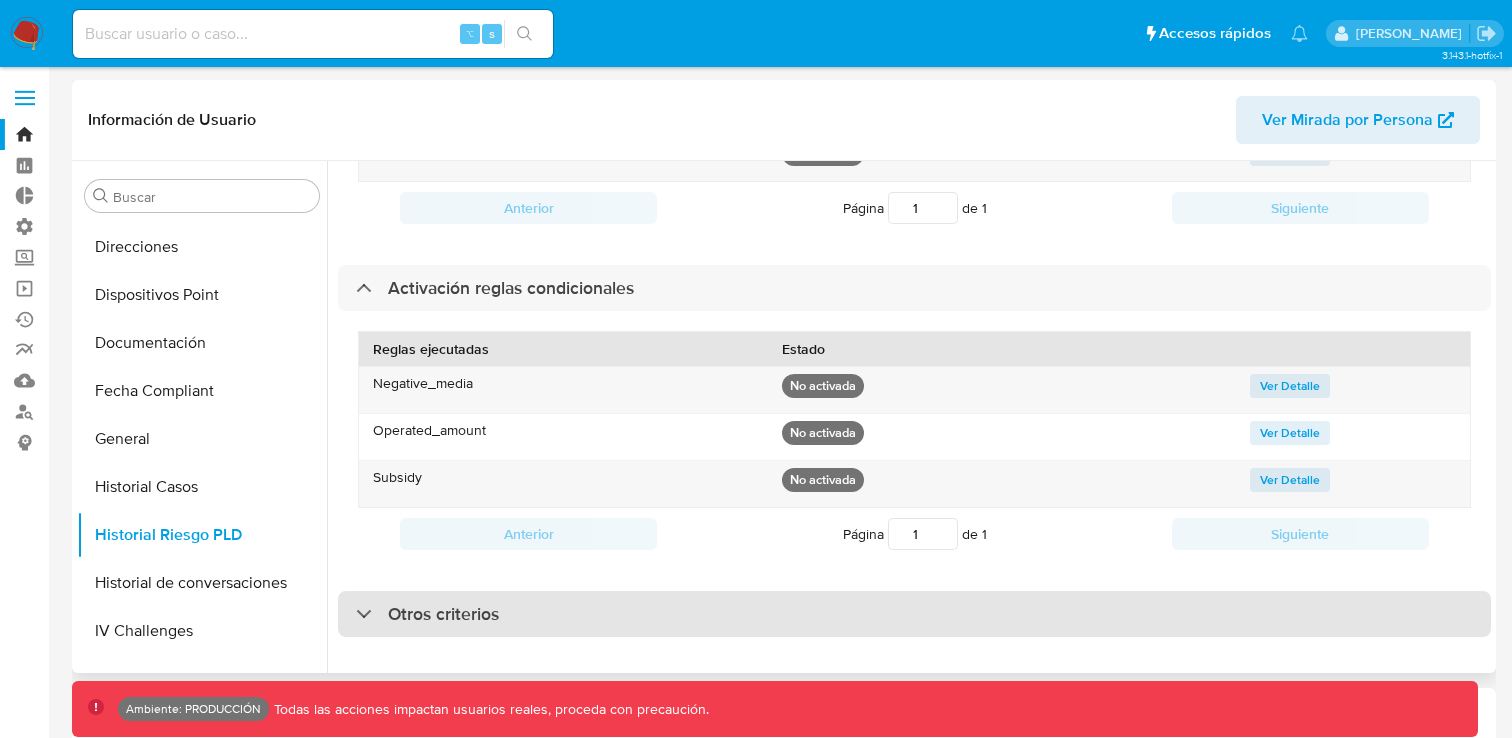 click on "Otros criterios" at bounding box center (914, 614) 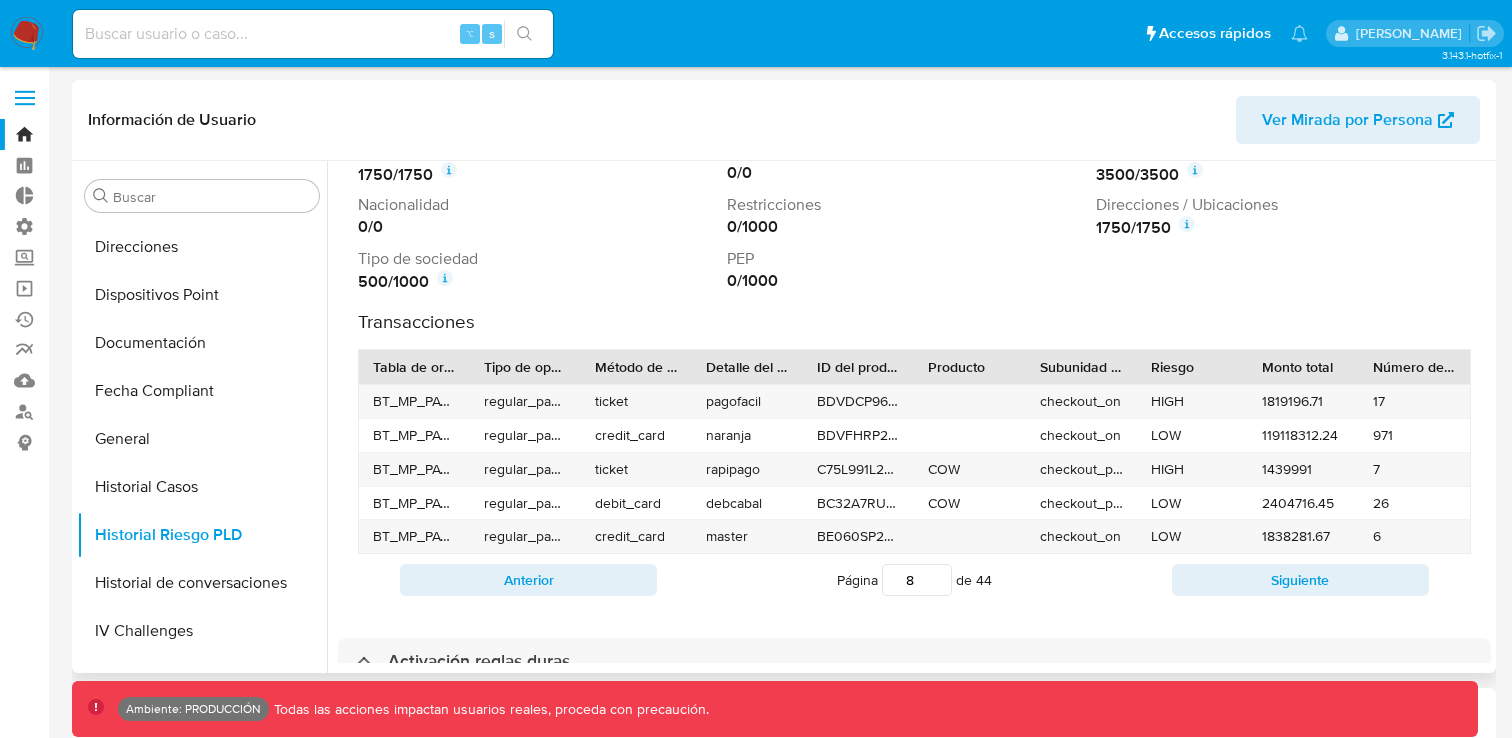 scroll, scrollTop: 0, scrollLeft: 0, axis: both 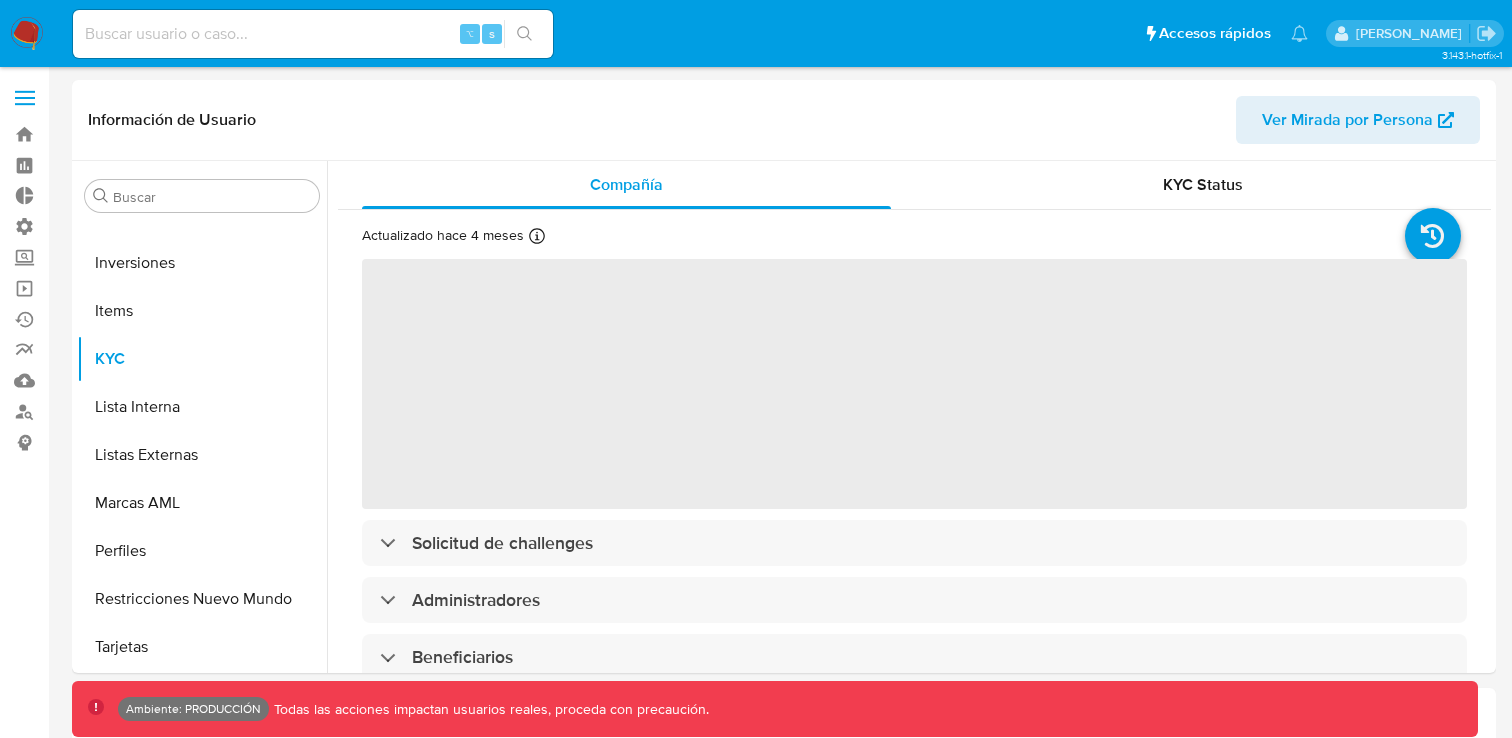 select on "10" 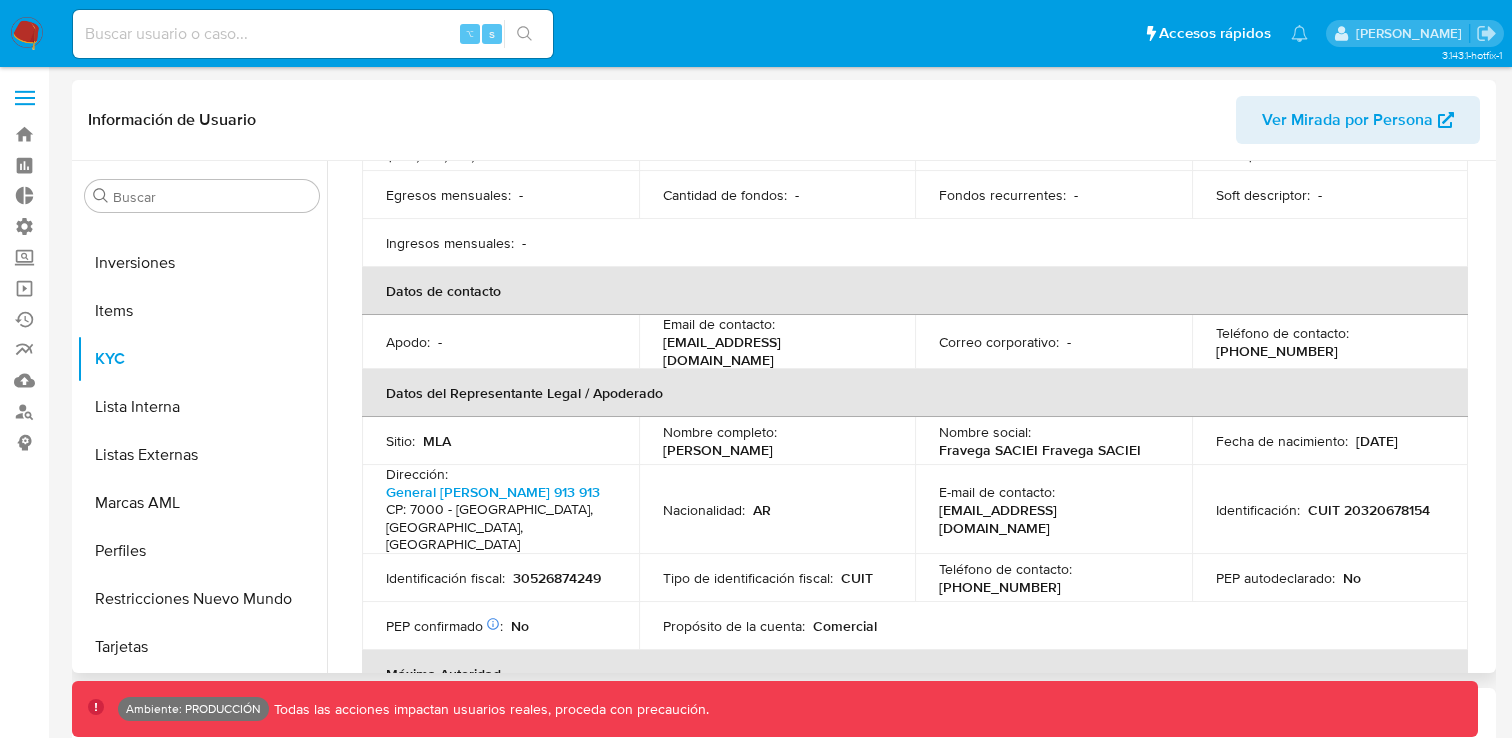 scroll, scrollTop: 432, scrollLeft: 0, axis: vertical 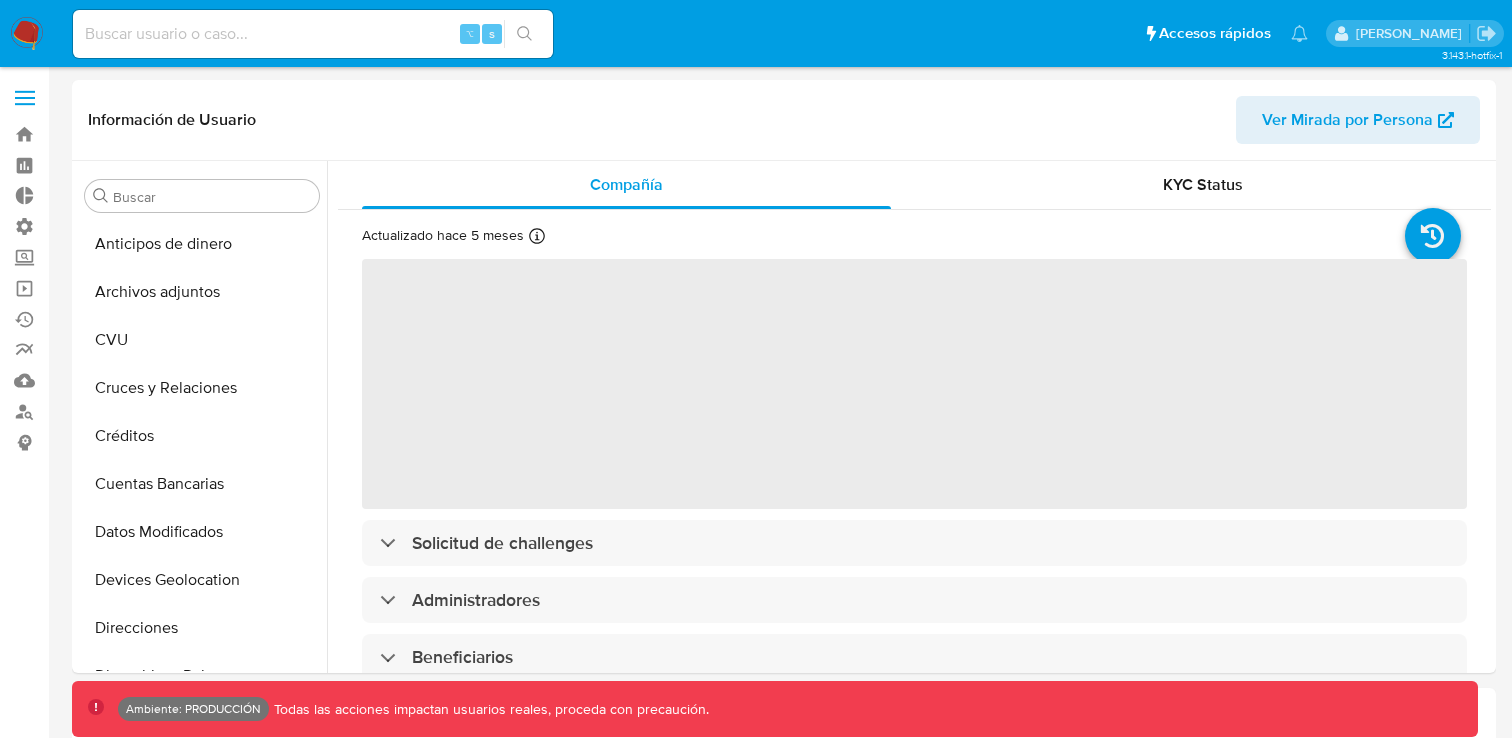 select on "10" 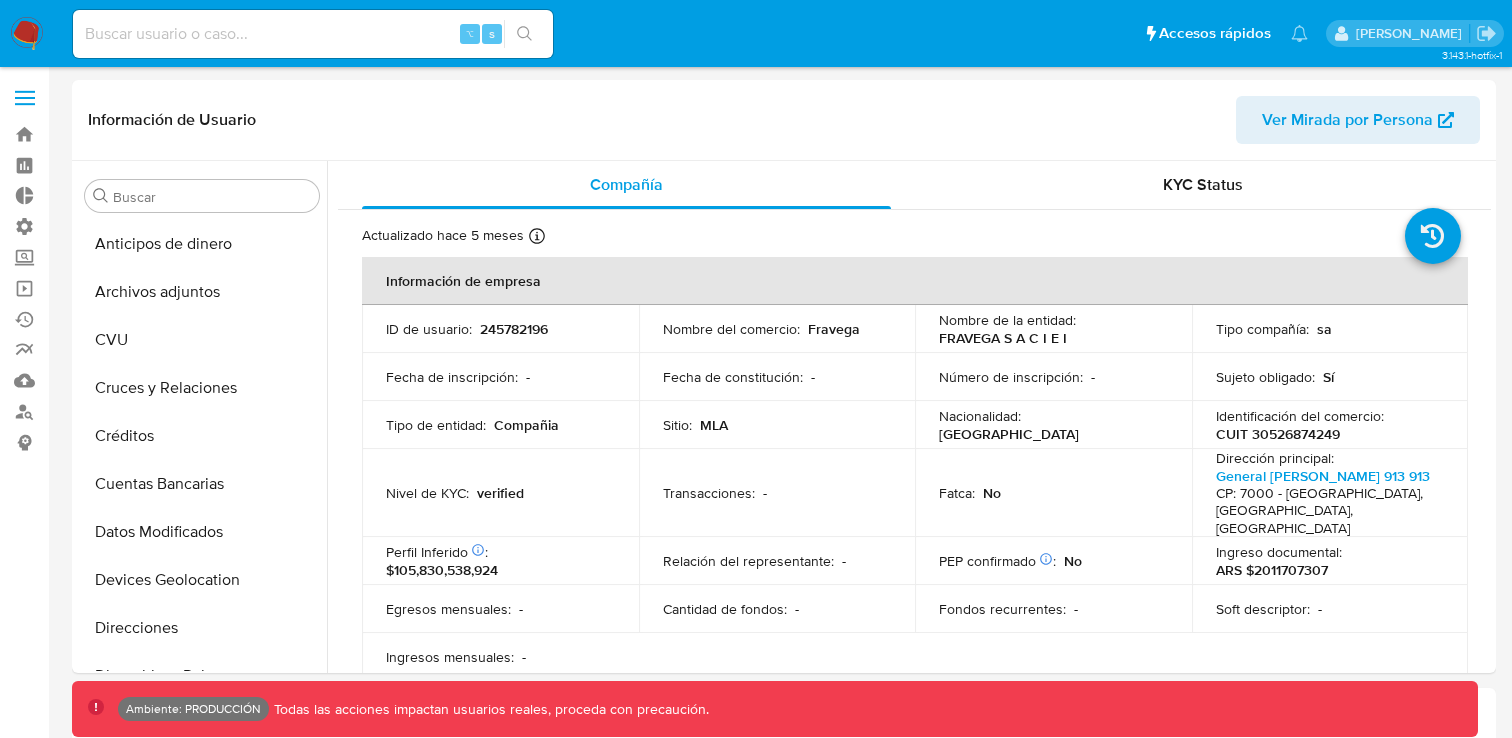 scroll, scrollTop: 893, scrollLeft: 0, axis: vertical 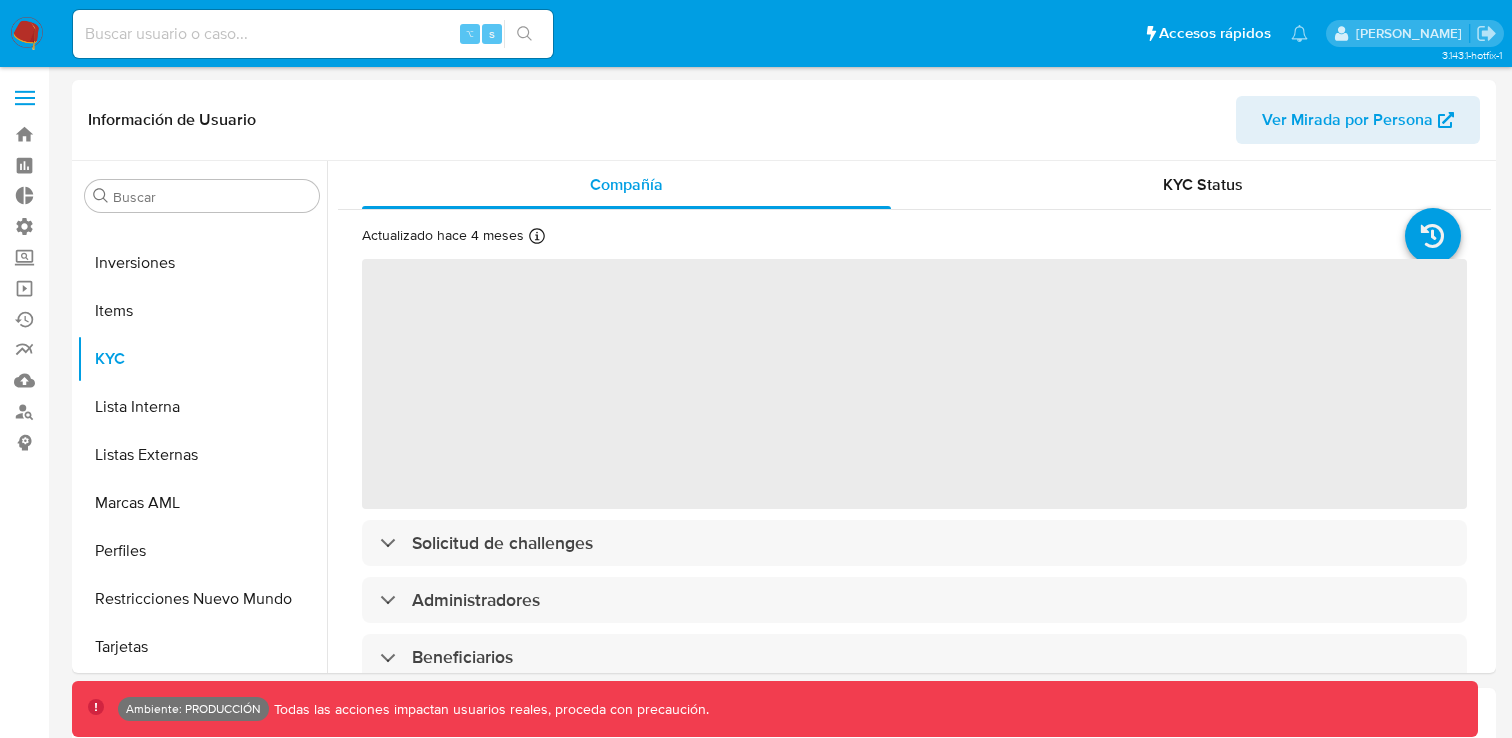 select on "10" 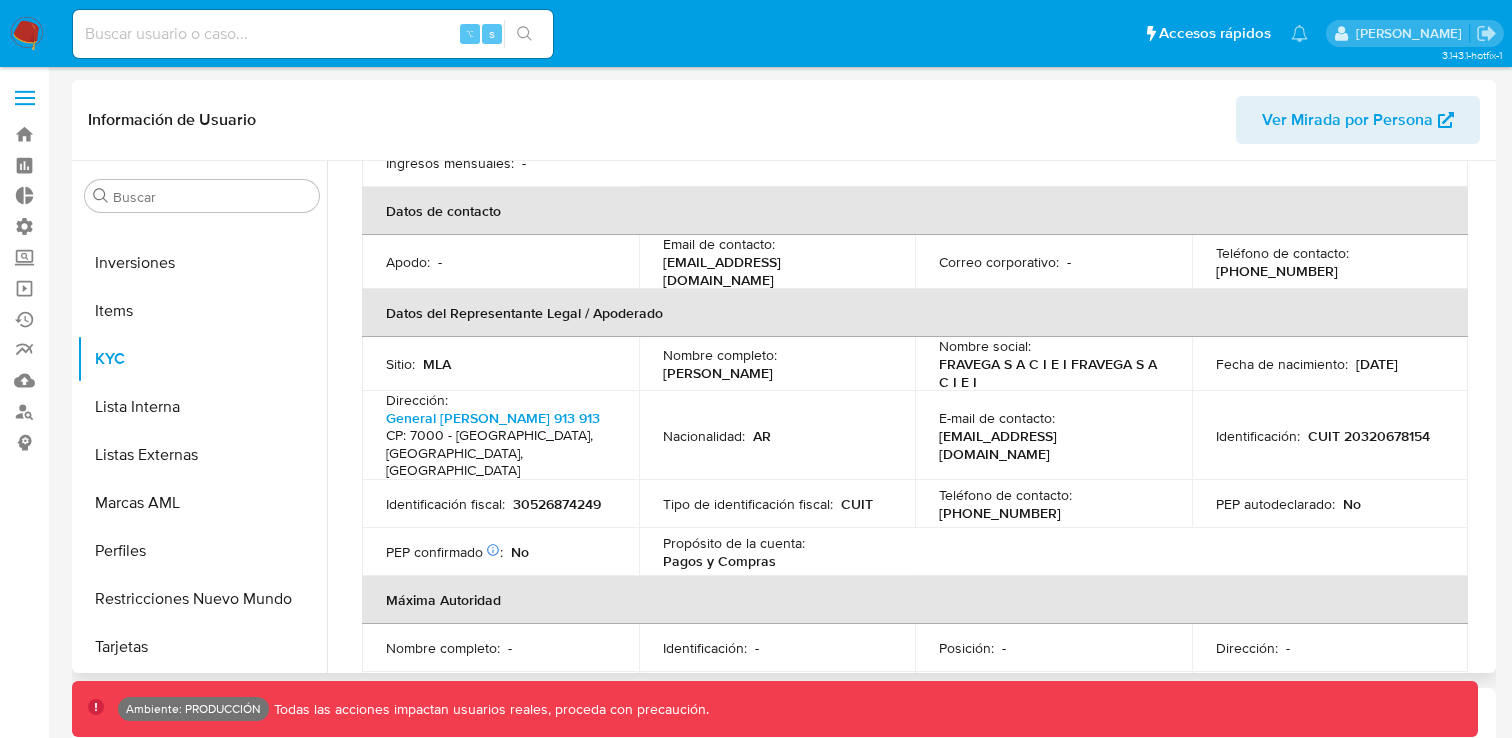 scroll, scrollTop: 498, scrollLeft: 0, axis: vertical 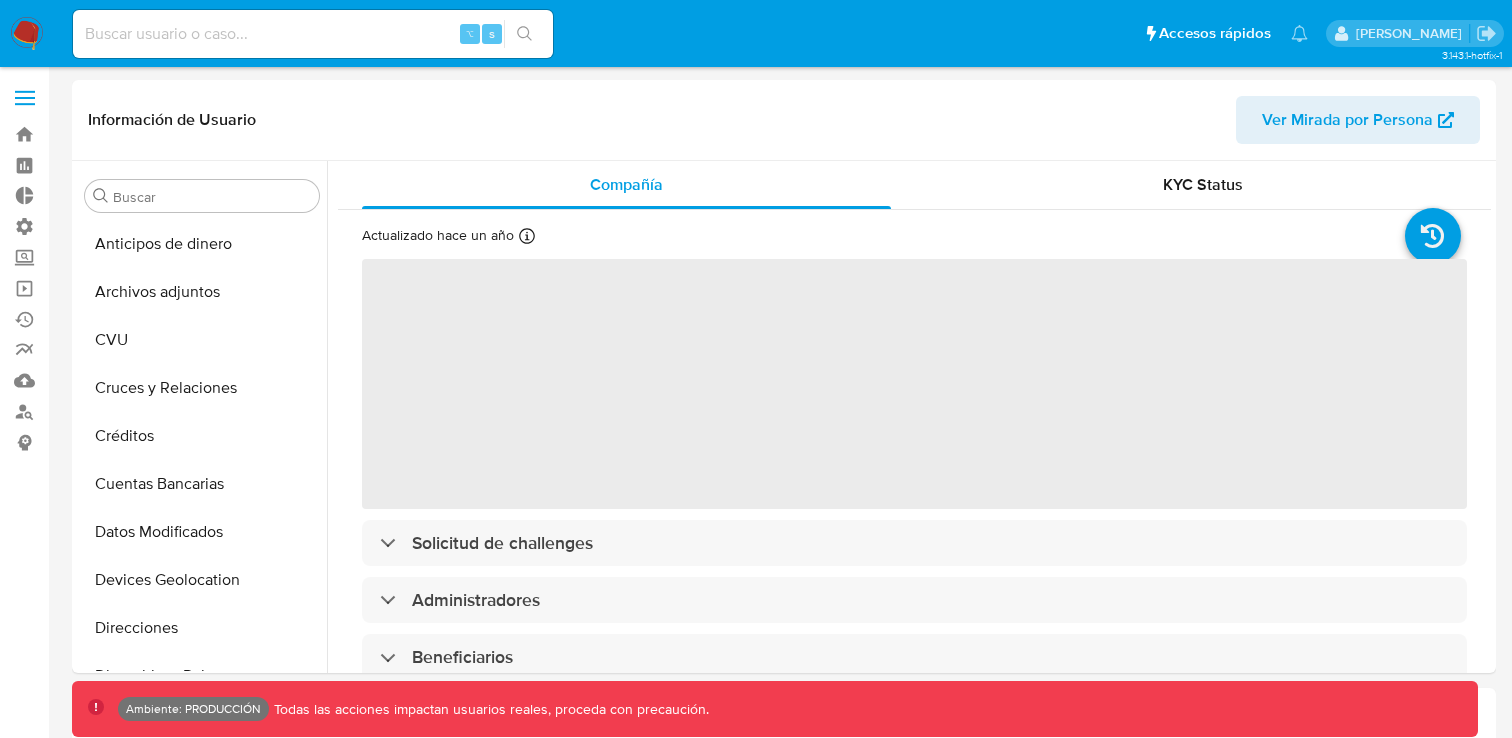 select on "10" 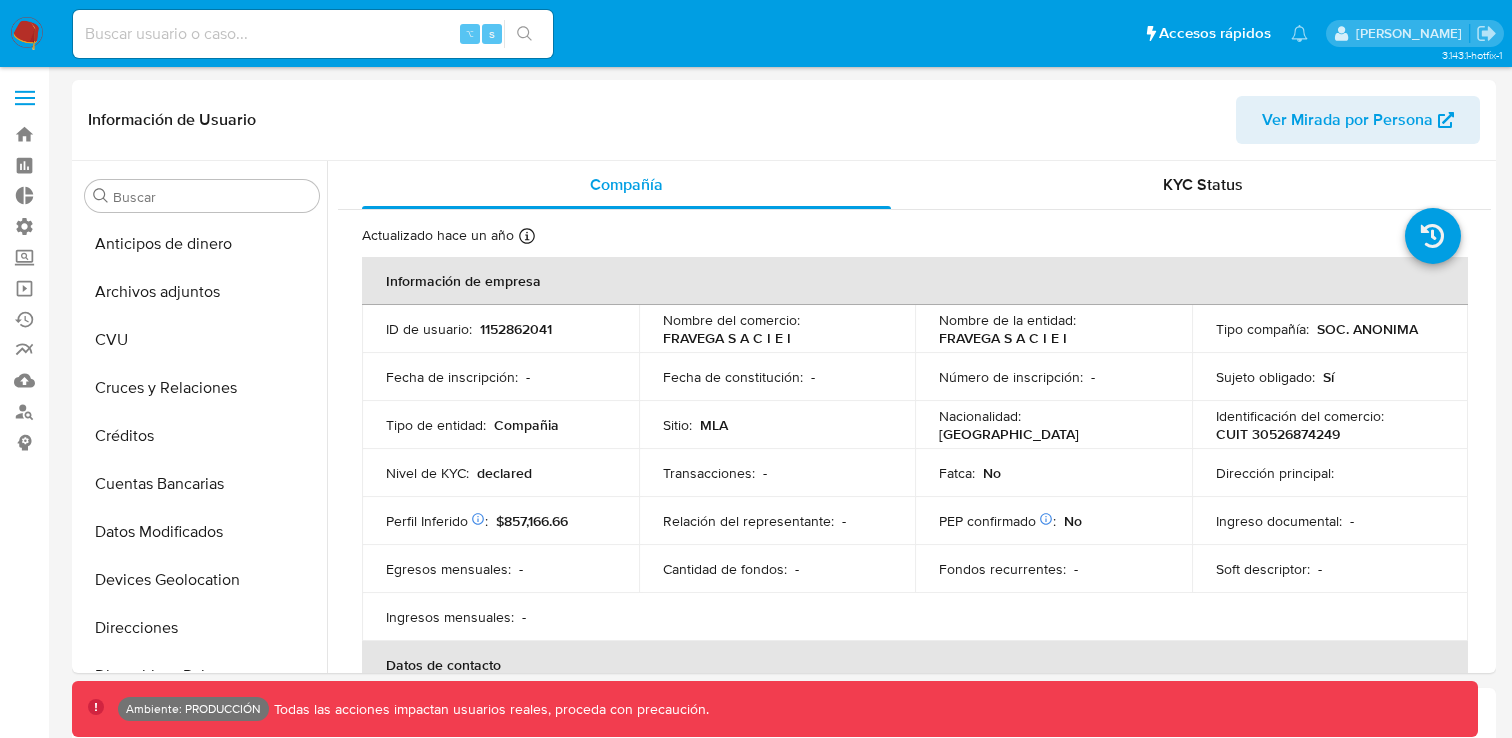 scroll, scrollTop: 893, scrollLeft: 0, axis: vertical 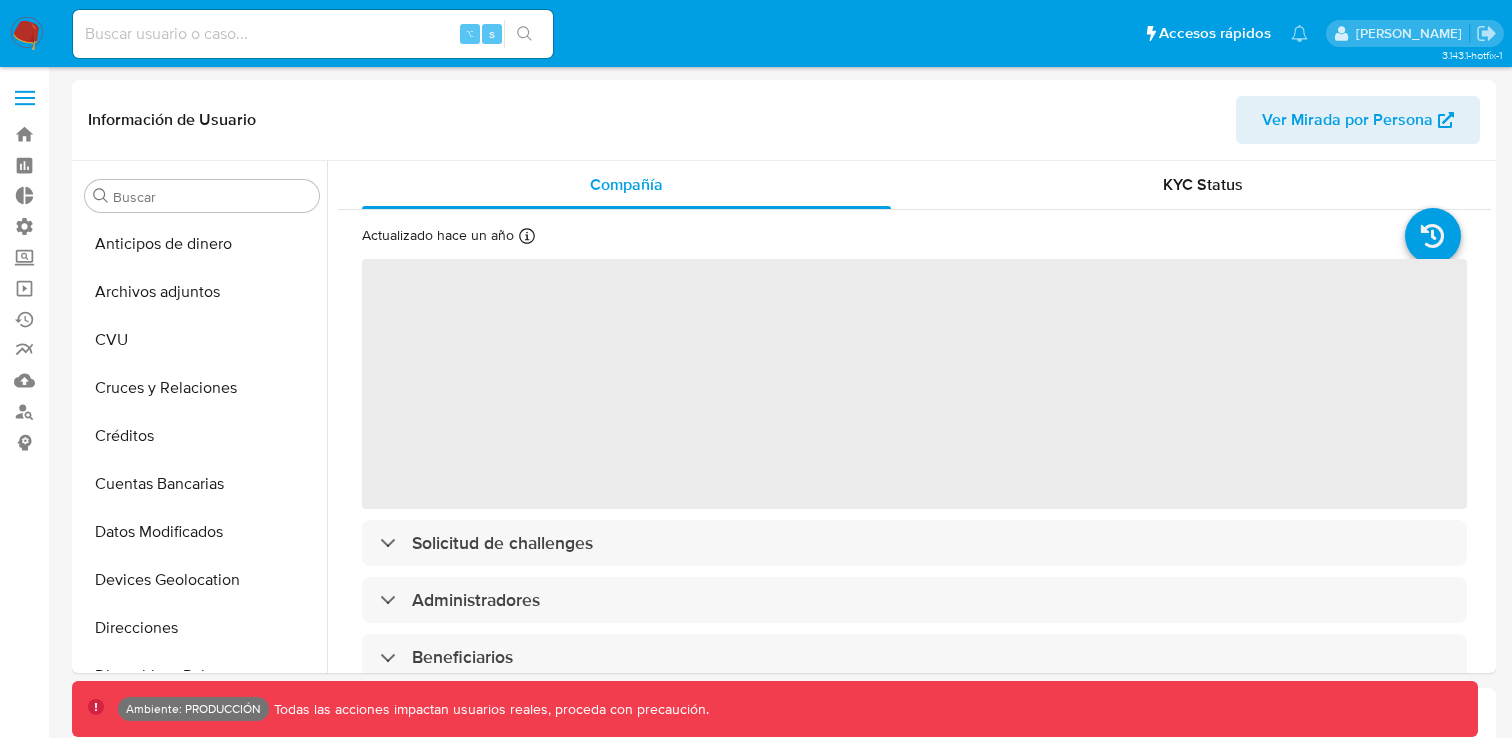select on "10" 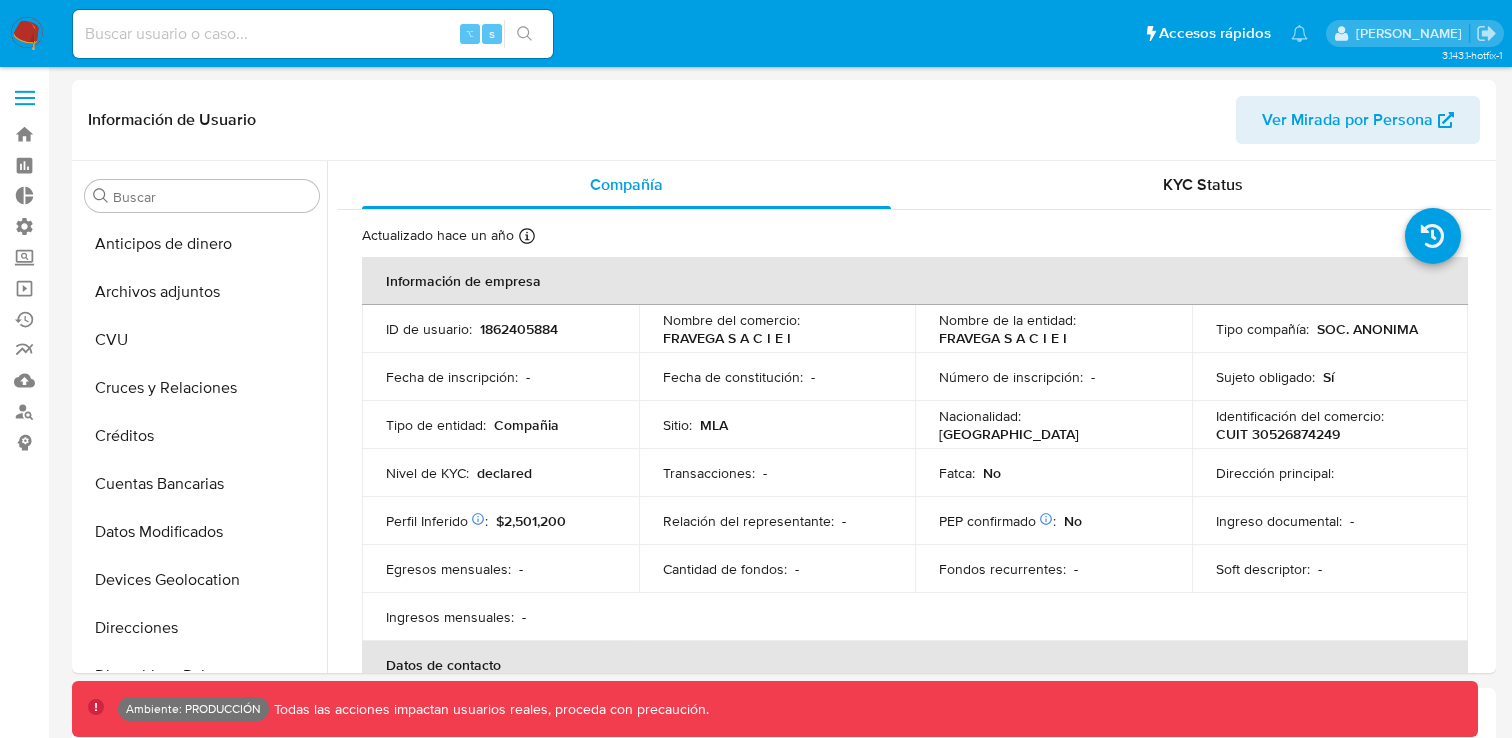 scroll, scrollTop: 893, scrollLeft: 0, axis: vertical 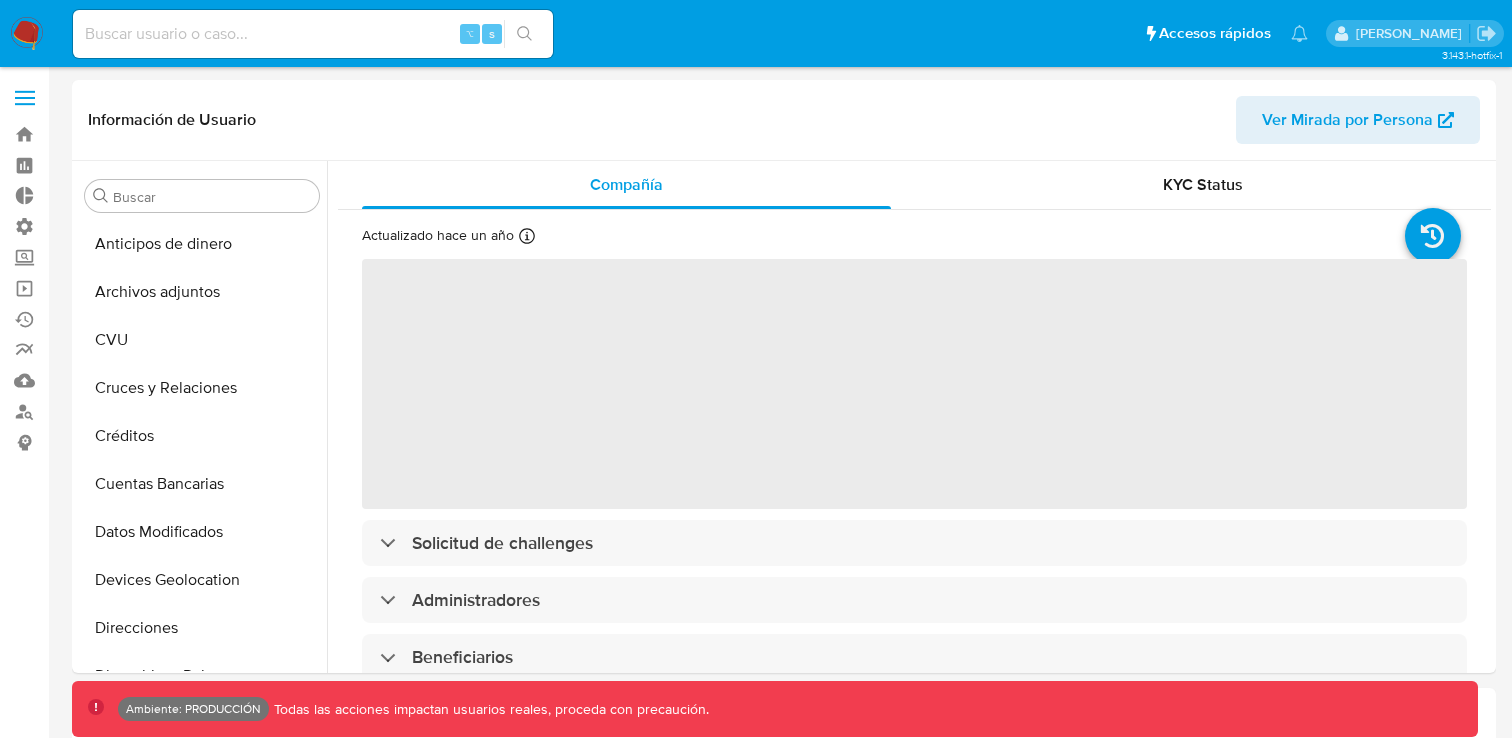 select on "10" 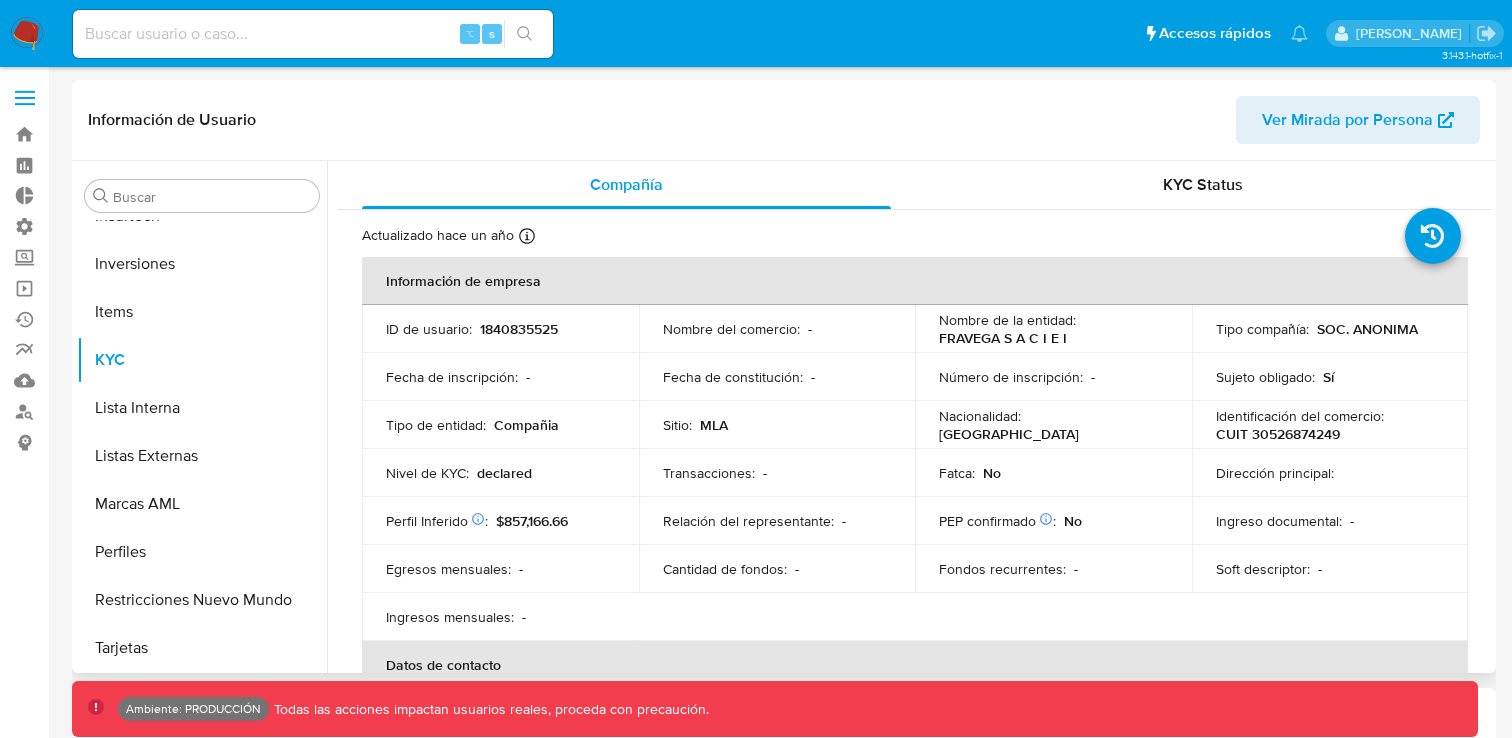 scroll, scrollTop: 893, scrollLeft: 0, axis: vertical 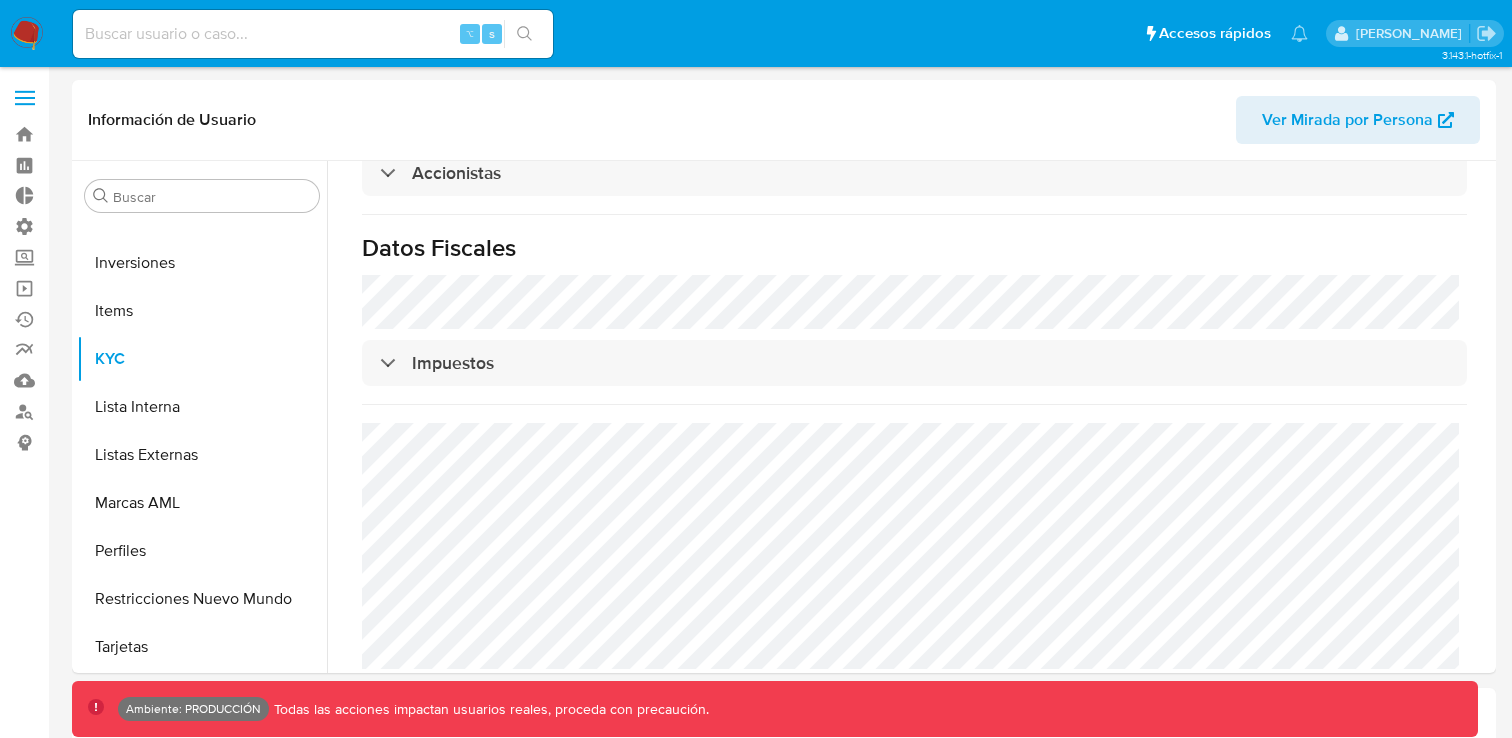 select on "10" 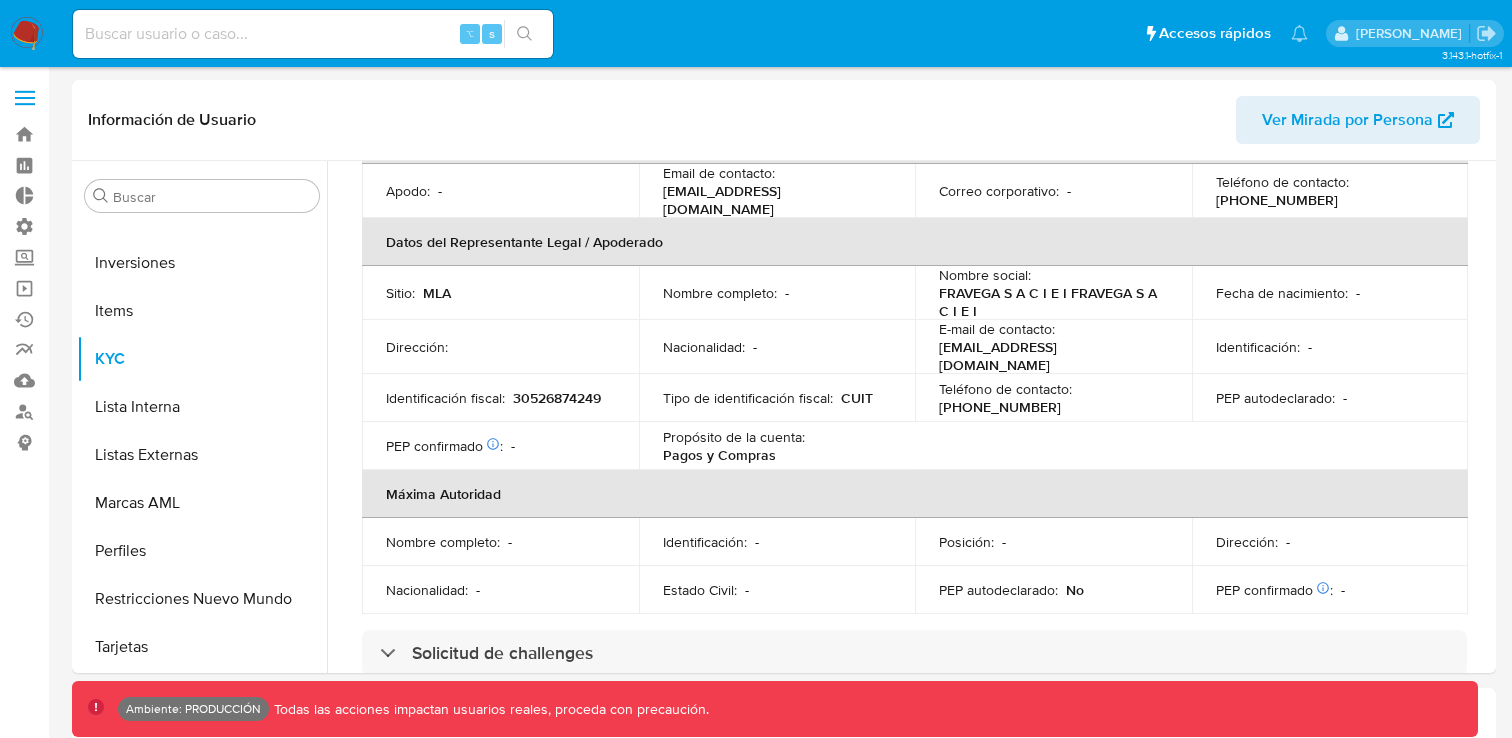 scroll, scrollTop: 516, scrollLeft: 0, axis: vertical 